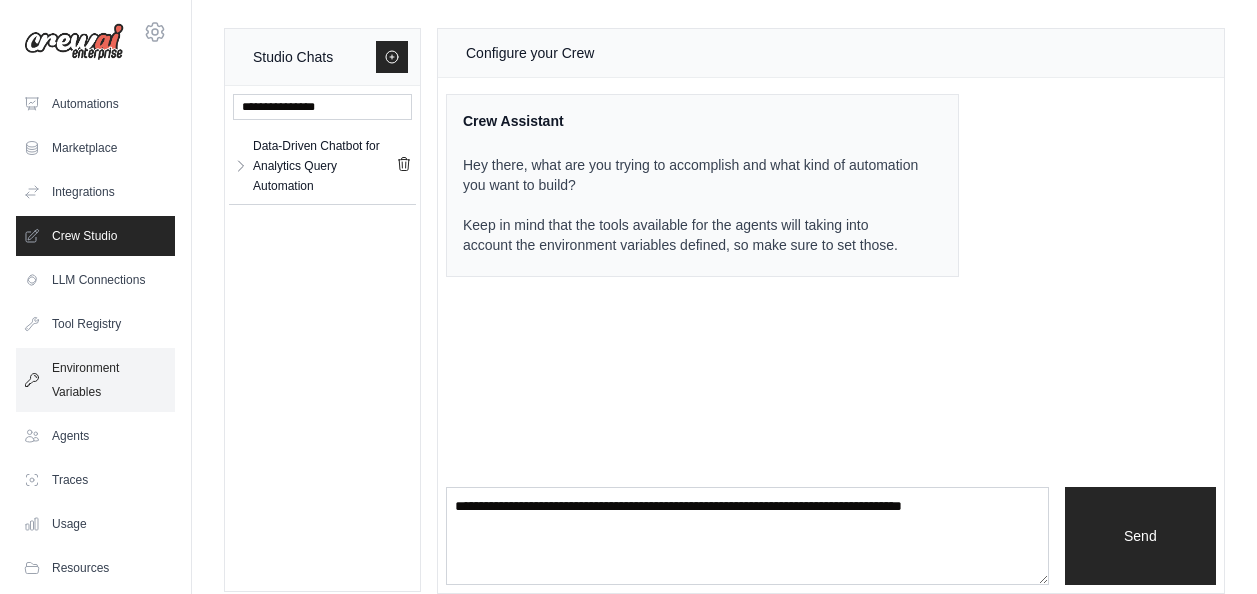 scroll, scrollTop: 0, scrollLeft: 0, axis: both 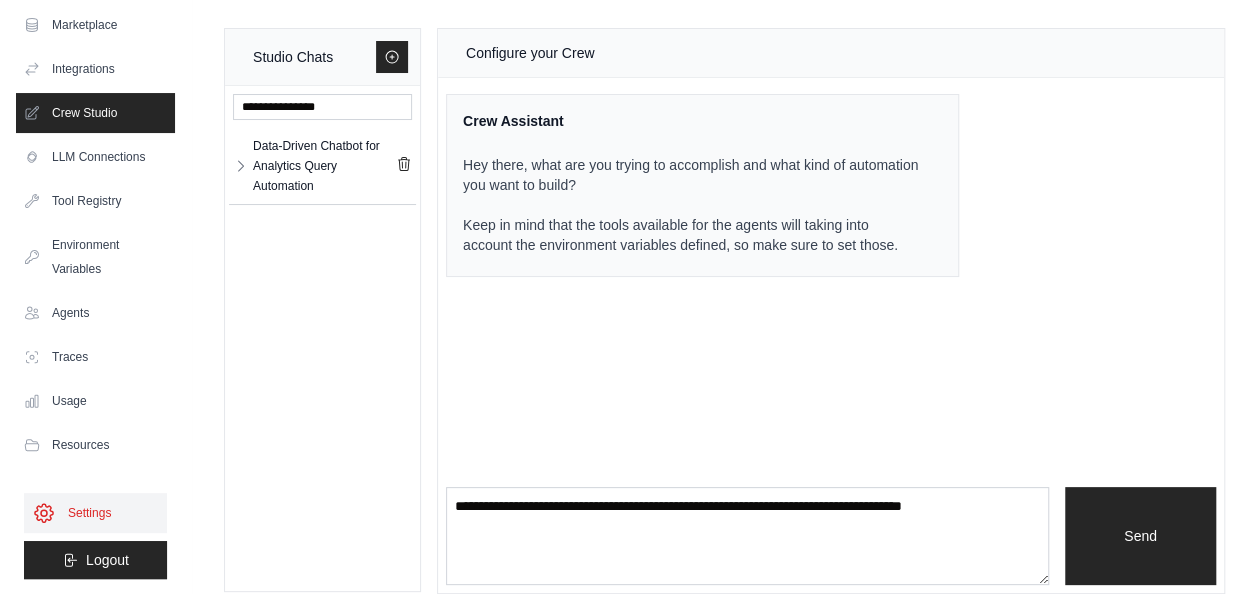 click on "Settings" at bounding box center (95, 513) 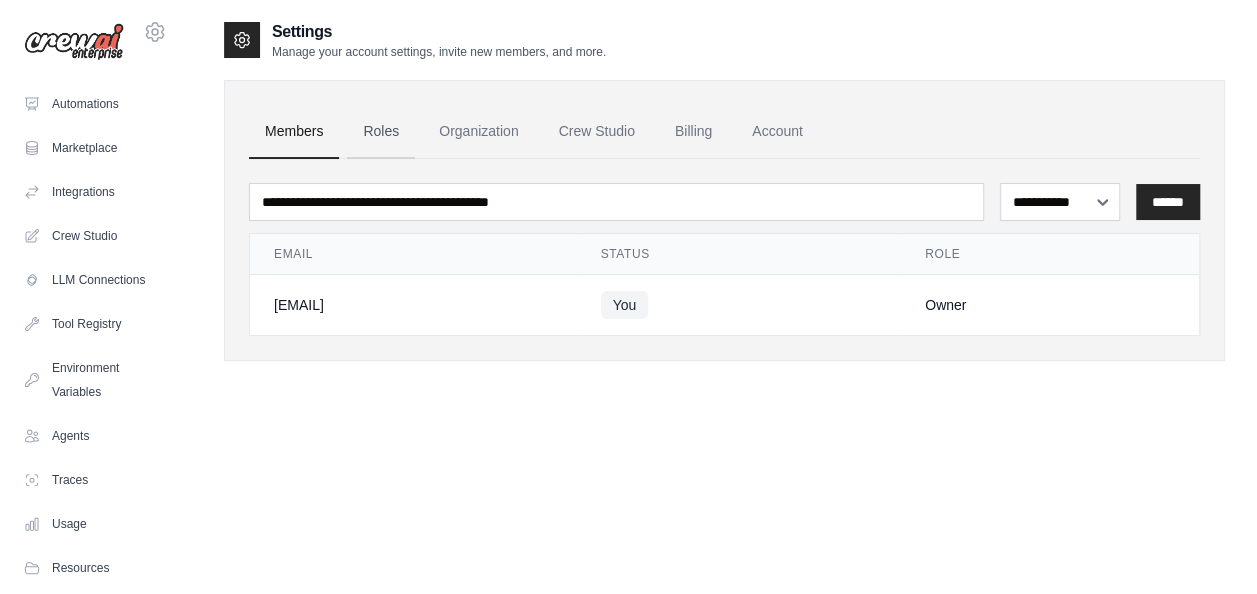 click on "Roles" at bounding box center (381, 132) 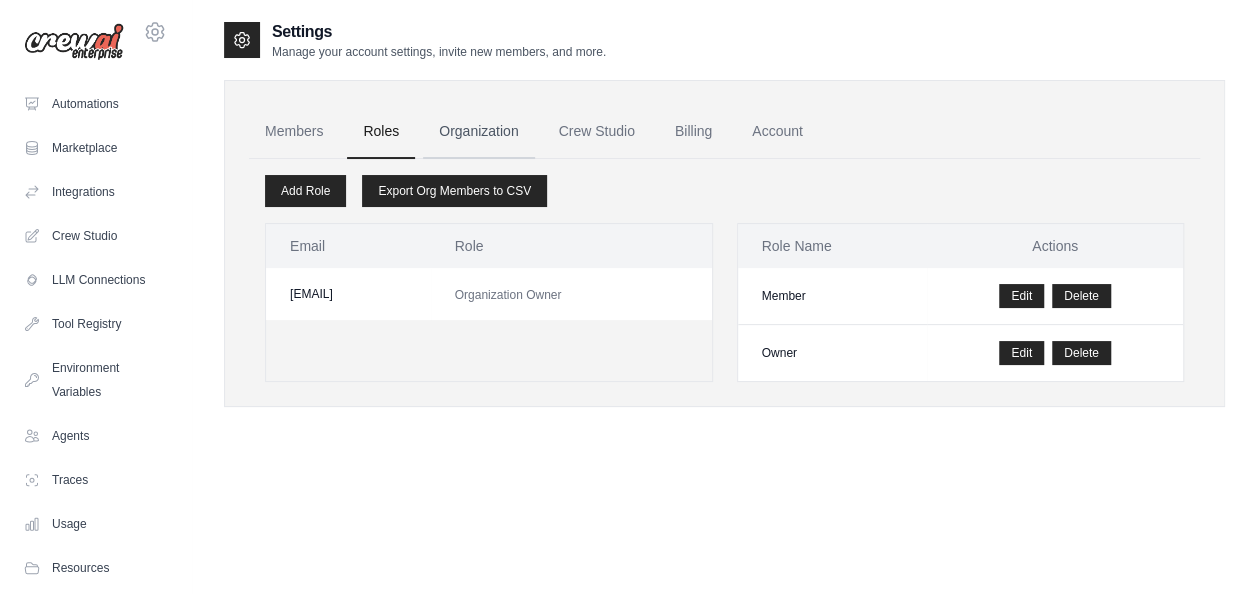 click on "Organization" at bounding box center [478, 132] 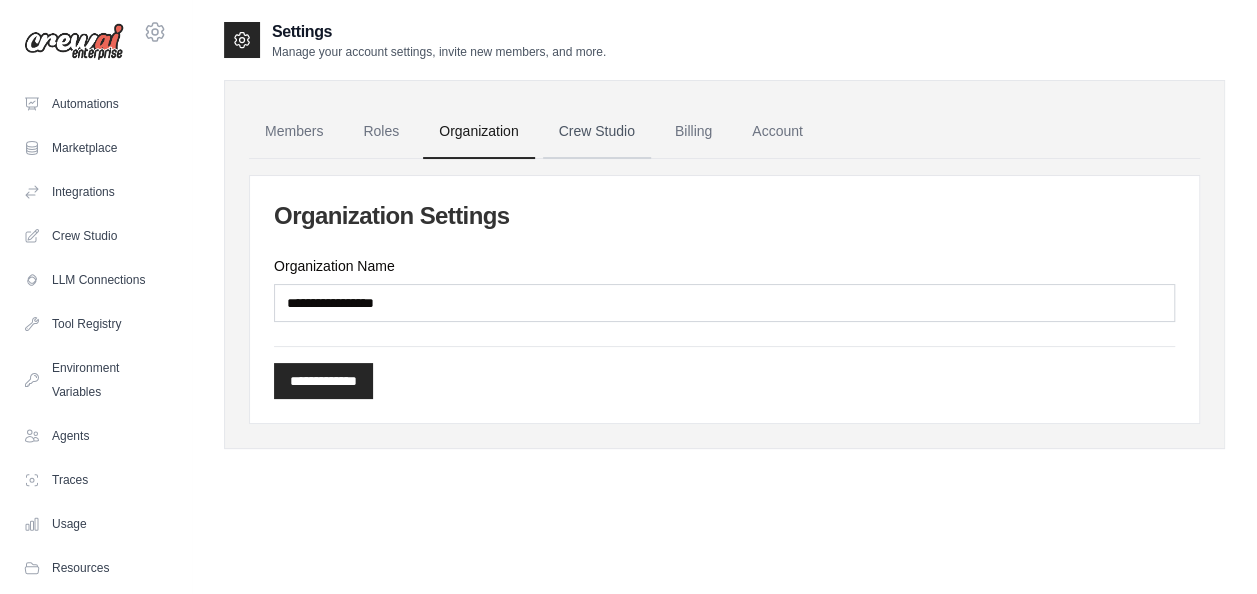 click on "Crew Studio" at bounding box center [597, 132] 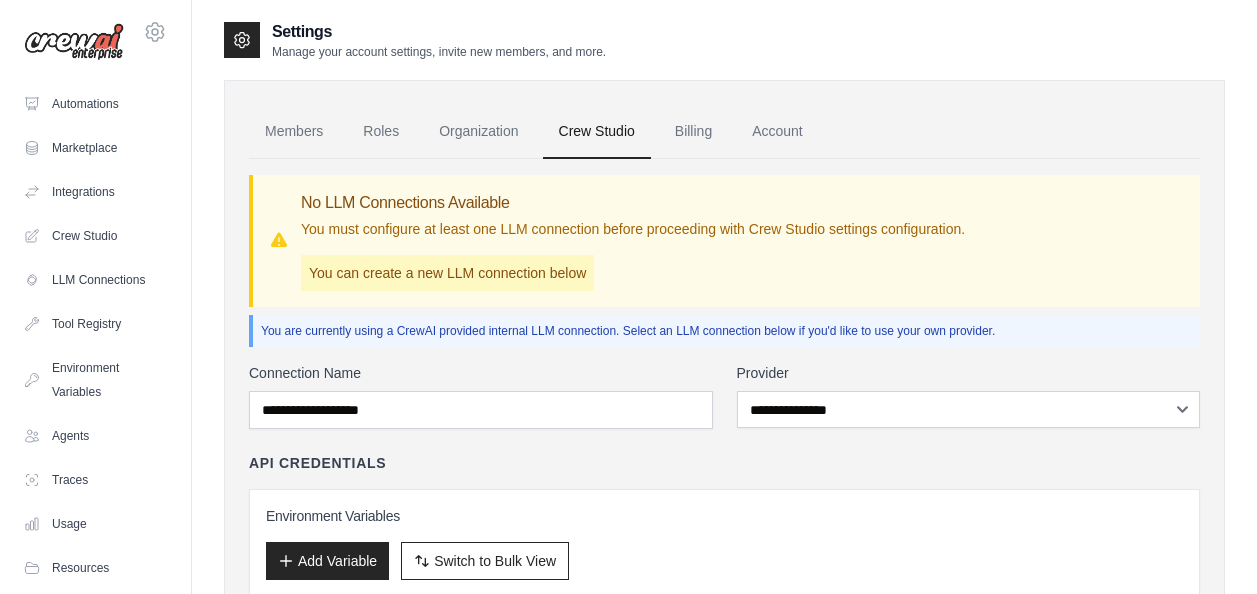 scroll, scrollTop: 0, scrollLeft: 0, axis: both 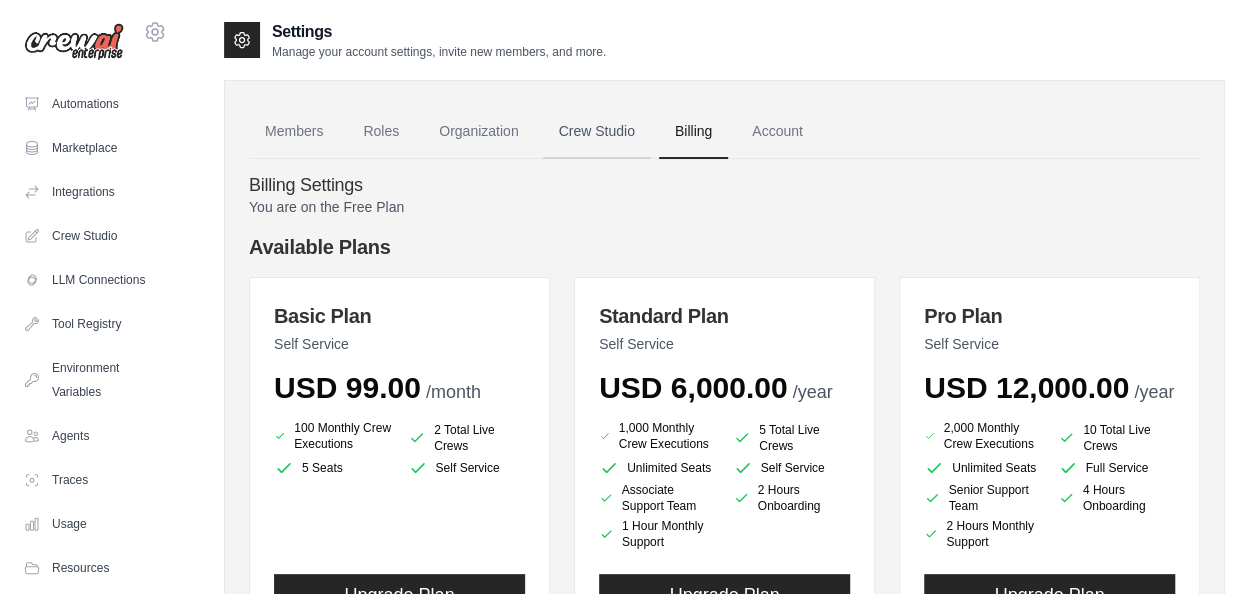 click on "Crew Studio" at bounding box center [597, 132] 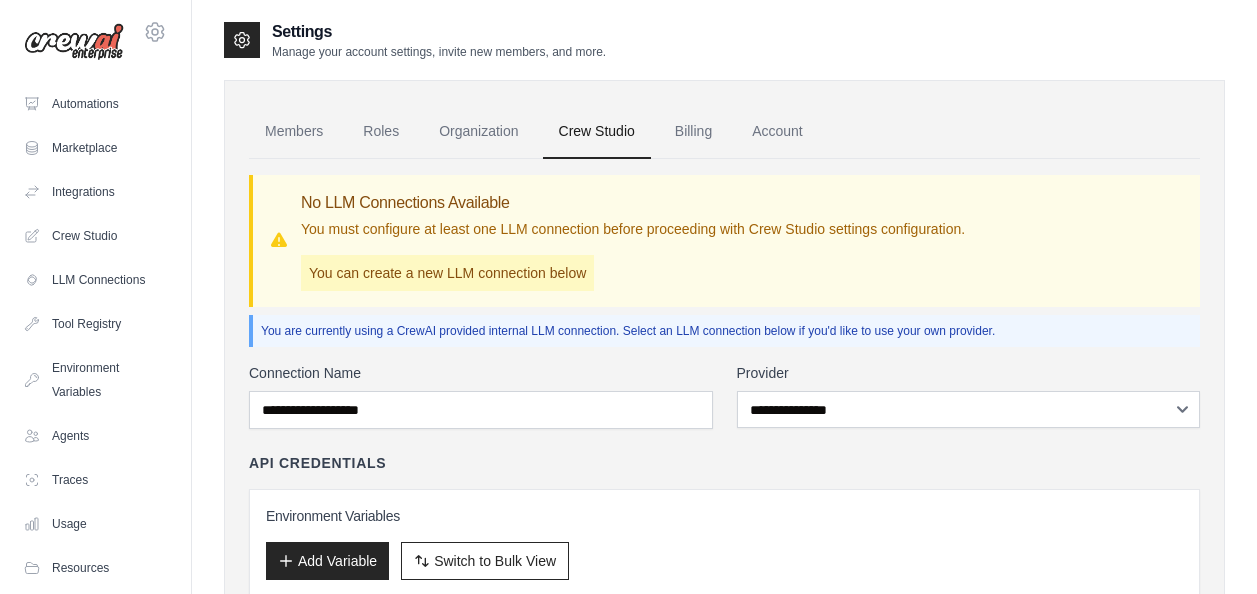 scroll, scrollTop: 0, scrollLeft: 0, axis: both 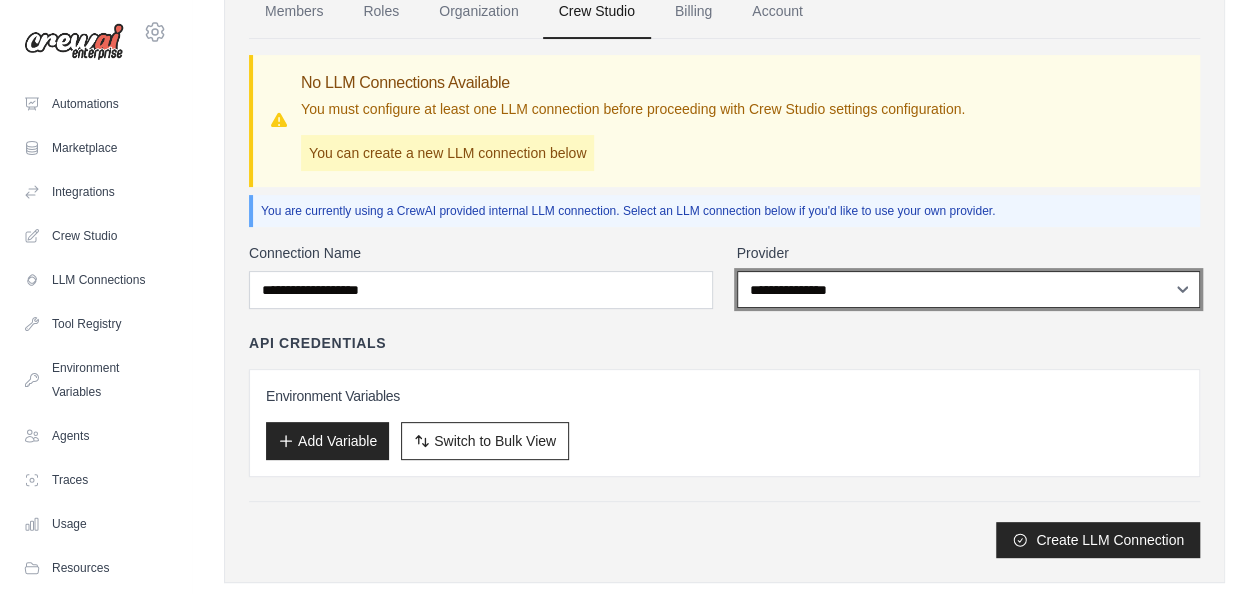 click on "**********" at bounding box center [969, 289] 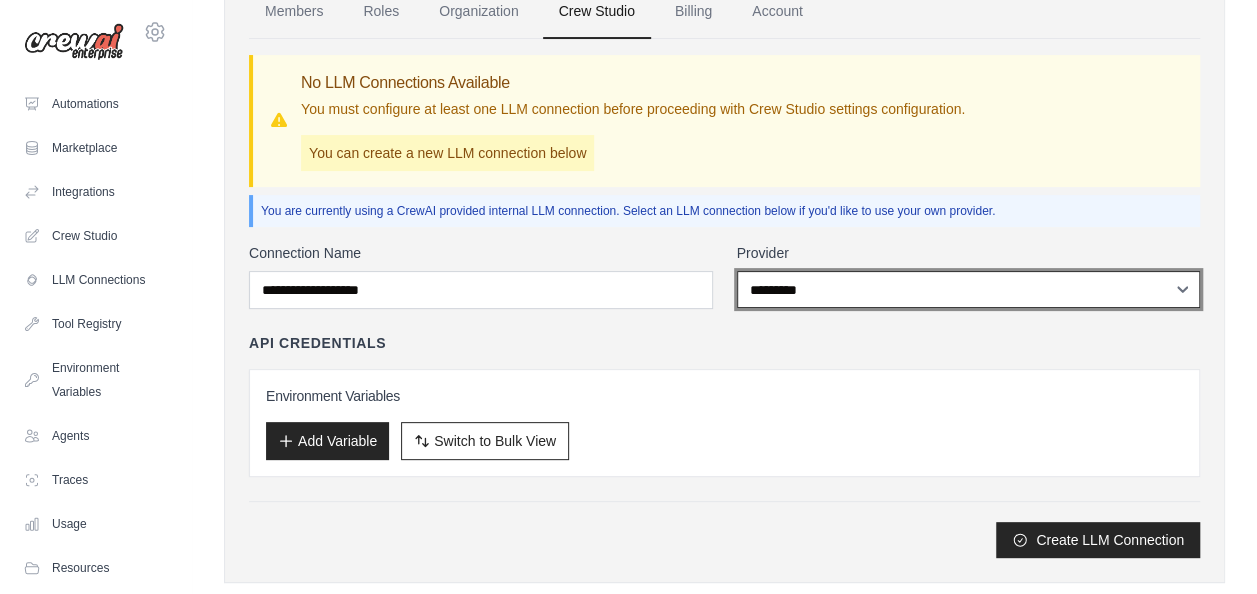 click on "**********" at bounding box center (969, 289) 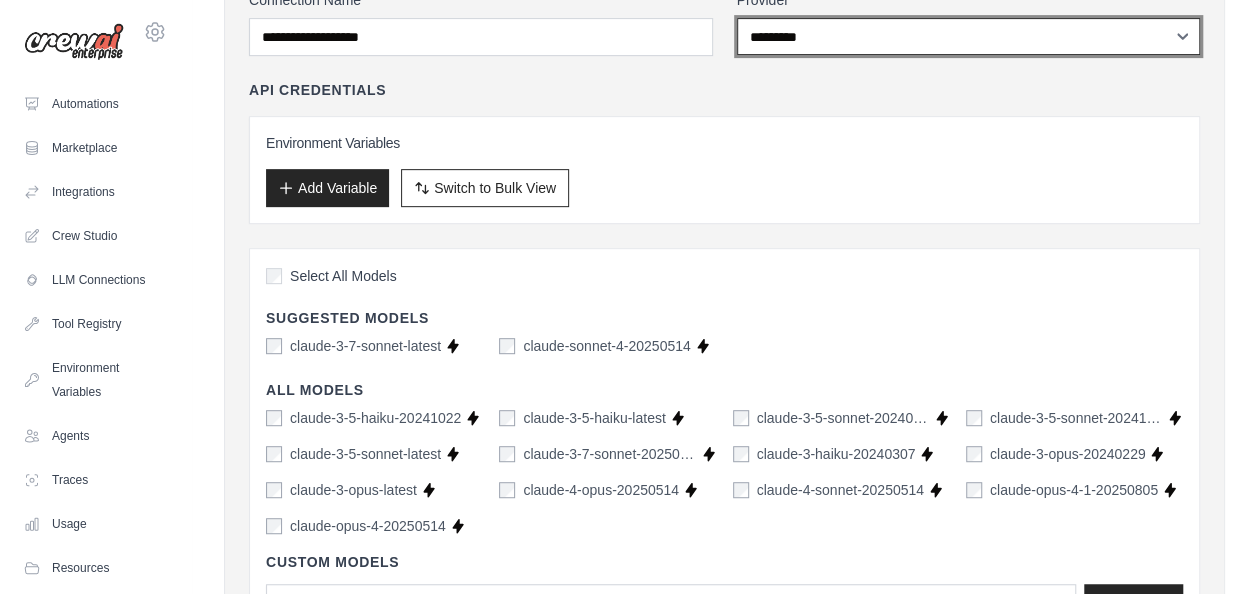 scroll, scrollTop: 377, scrollLeft: 0, axis: vertical 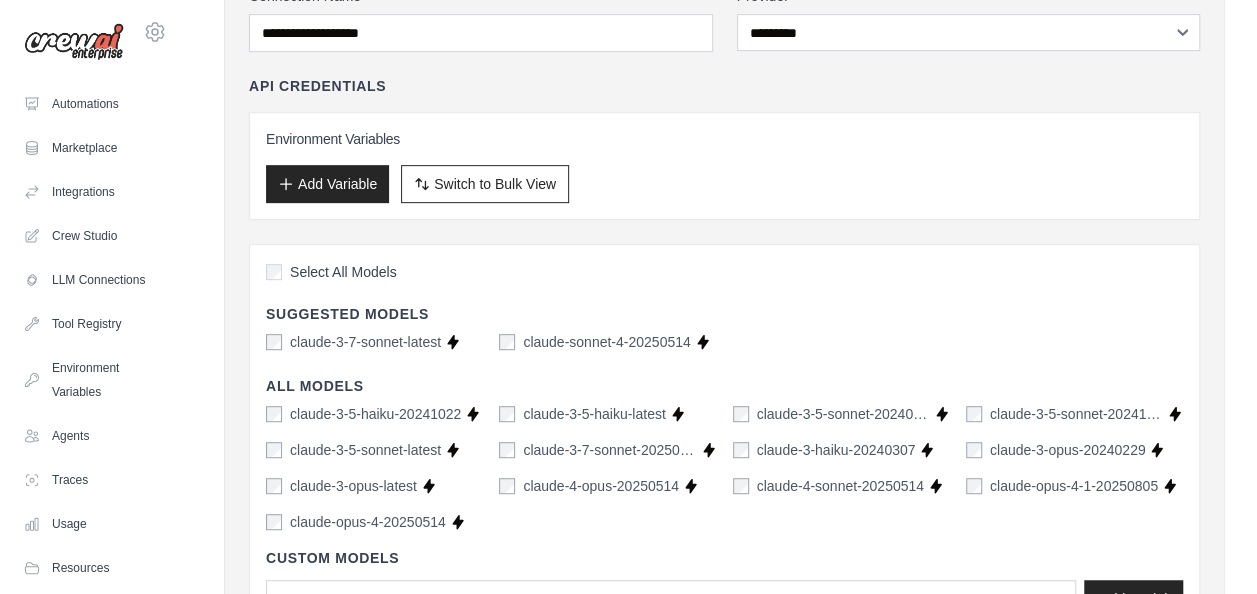 click on "claude-3-7-sonnet-latest" at bounding box center (353, 342) 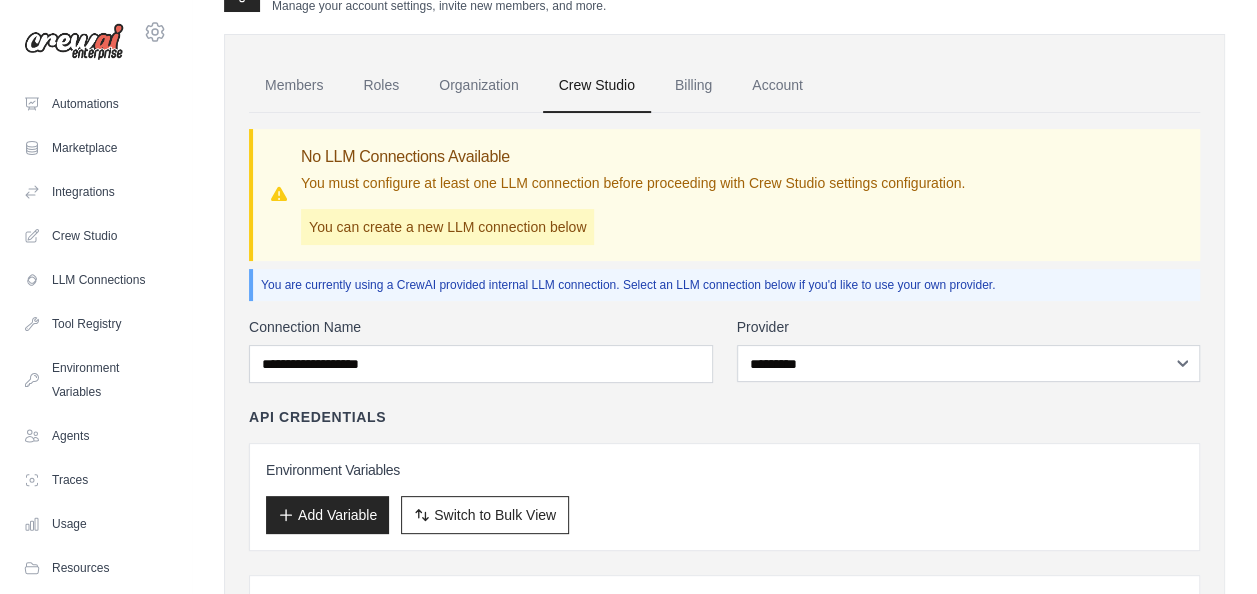 scroll, scrollTop: 44, scrollLeft: 0, axis: vertical 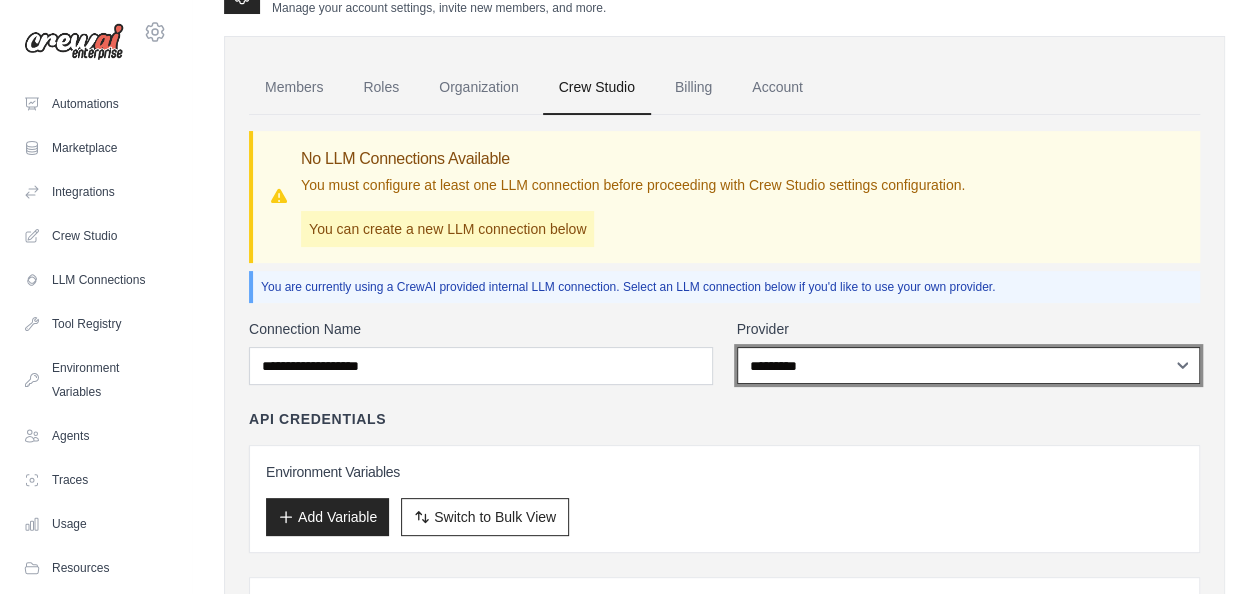 click on "**********" at bounding box center (969, 365) 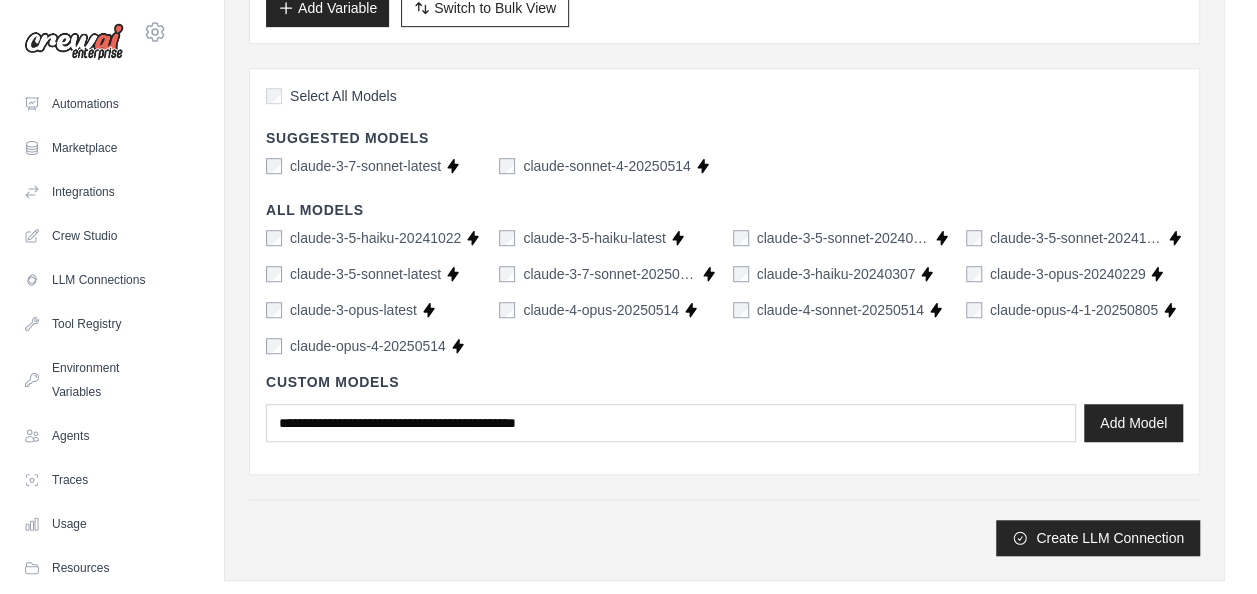 scroll, scrollTop: 587, scrollLeft: 0, axis: vertical 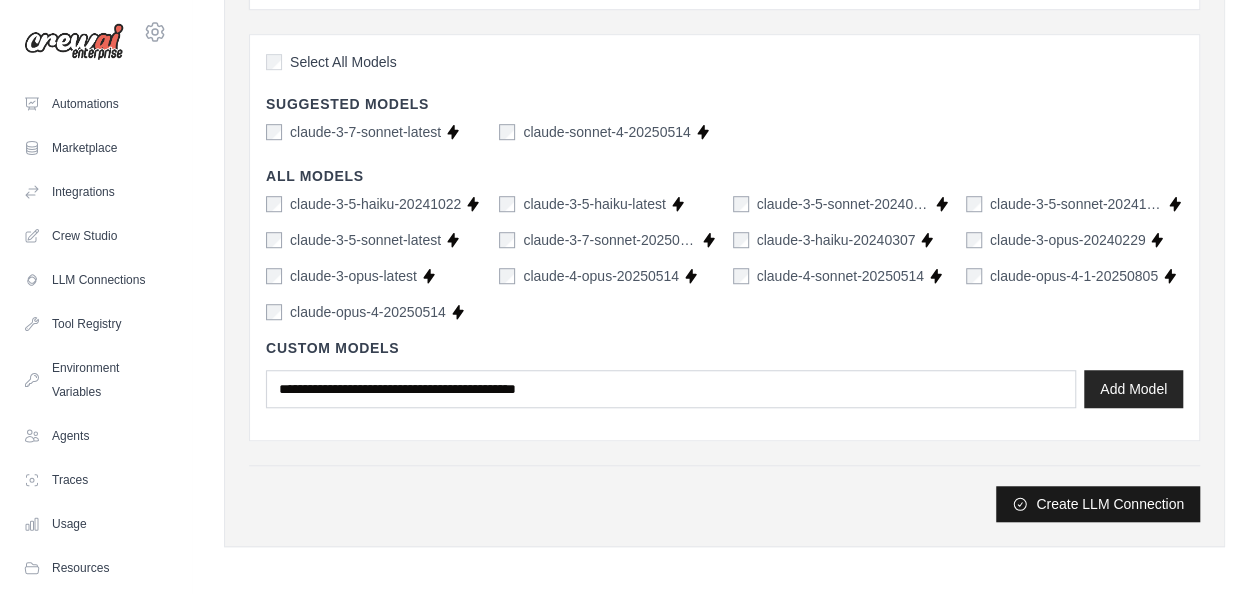 click on "Create LLM Connection" at bounding box center (1098, 504) 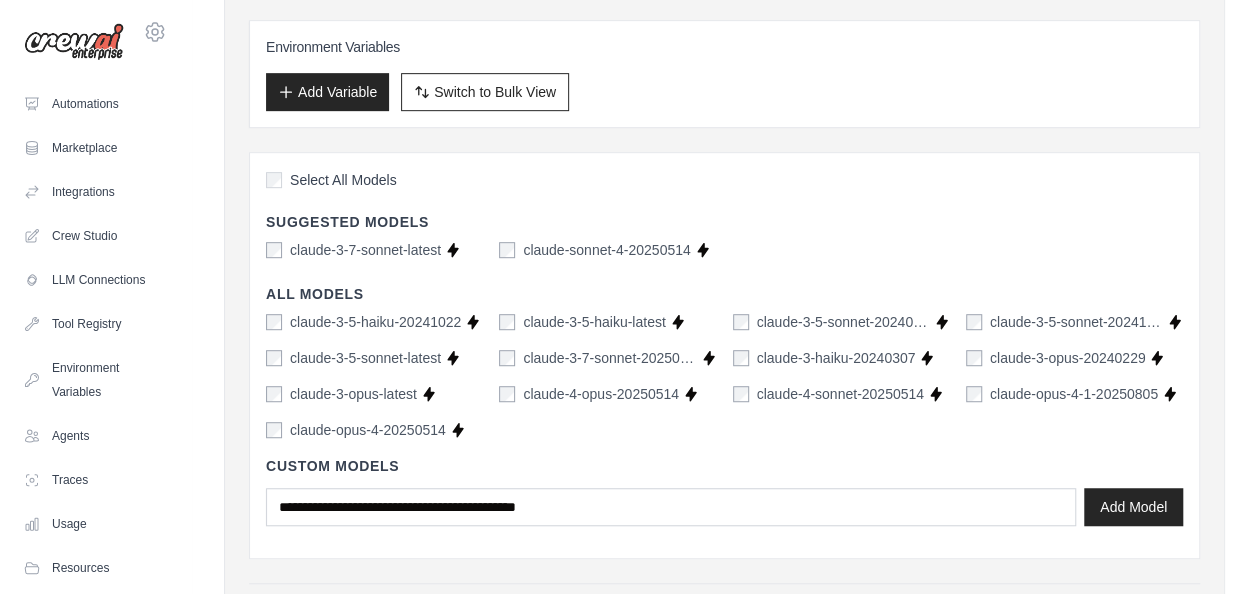 scroll, scrollTop: 587, scrollLeft: 0, axis: vertical 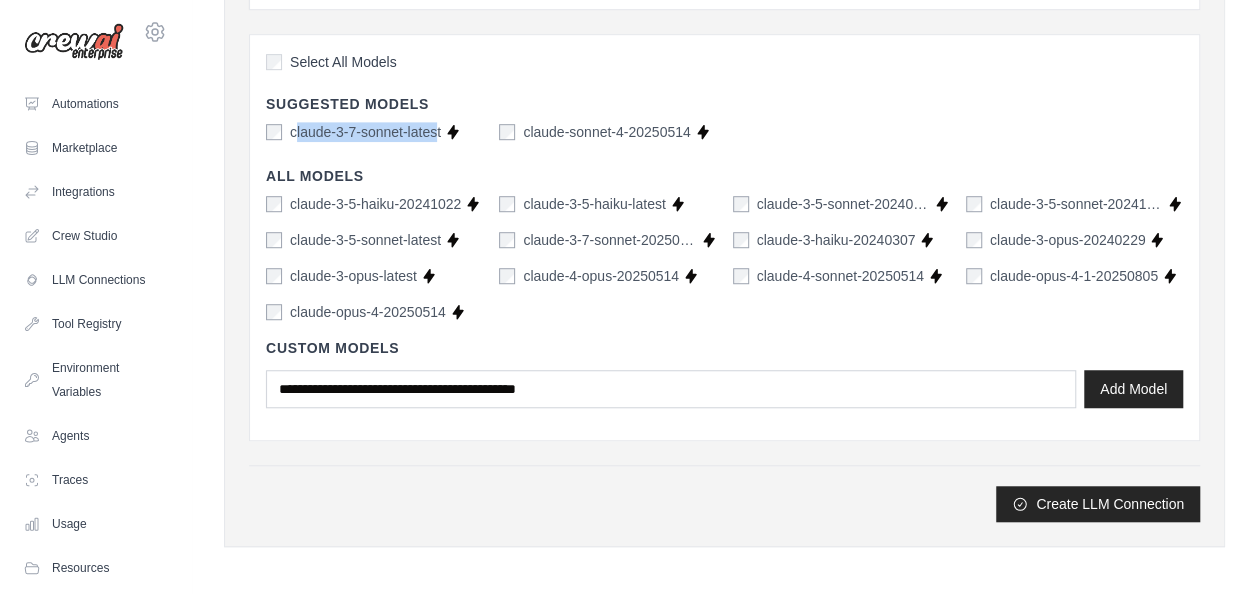 drag, startPoint x: 438, startPoint y: 125, endPoint x: 293, endPoint y: 131, distance: 145.12408 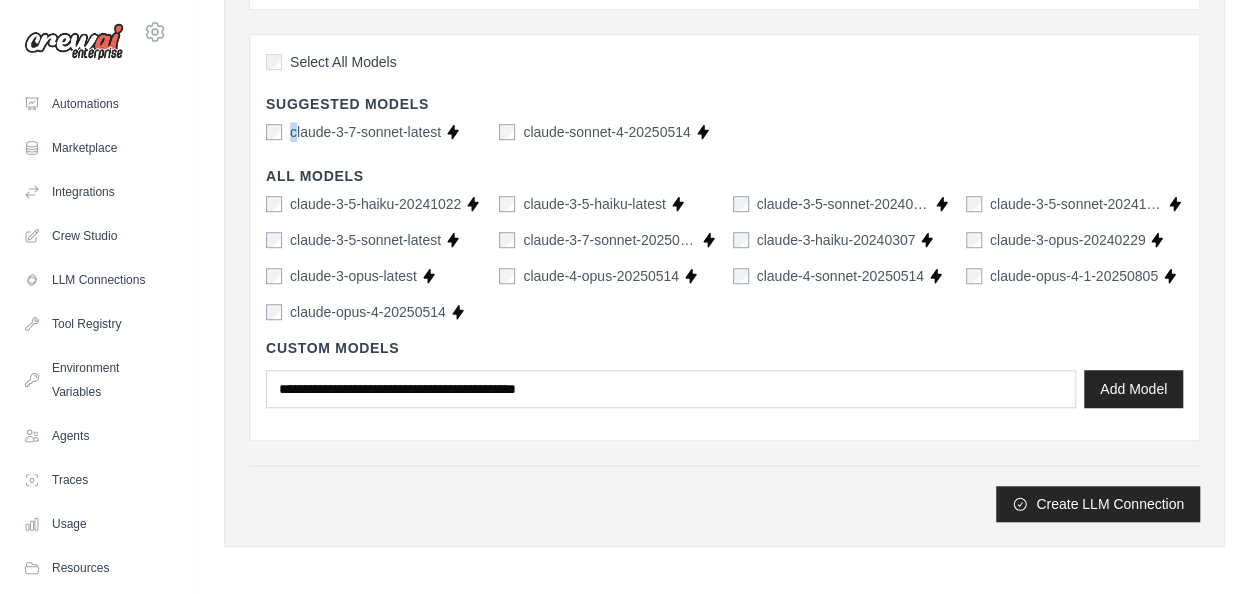 click on "claude-3-7-sonnet-latest" at bounding box center (365, 132) 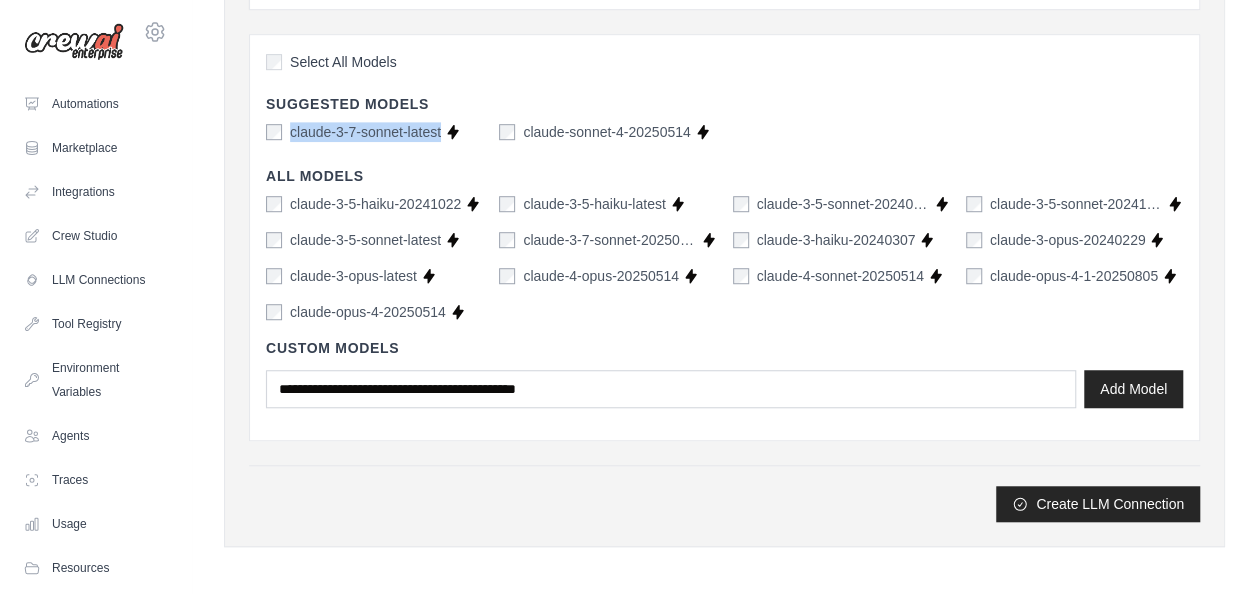 drag, startPoint x: 442, startPoint y: 128, endPoint x: 286, endPoint y: 129, distance: 156.0032 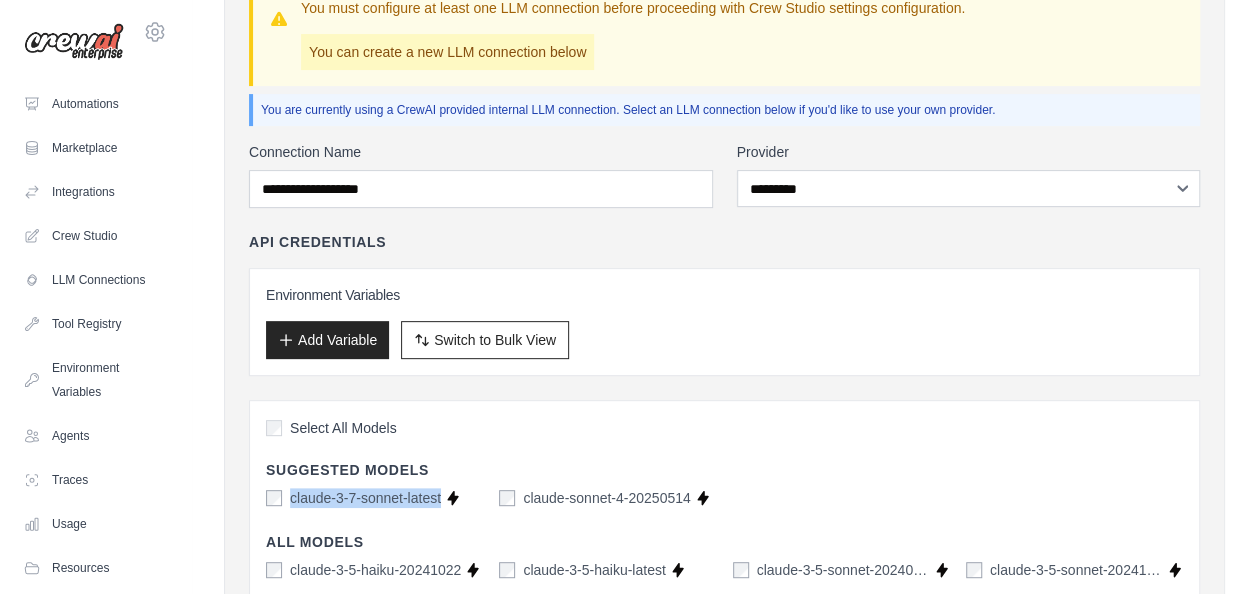 scroll, scrollTop: 220, scrollLeft: 0, axis: vertical 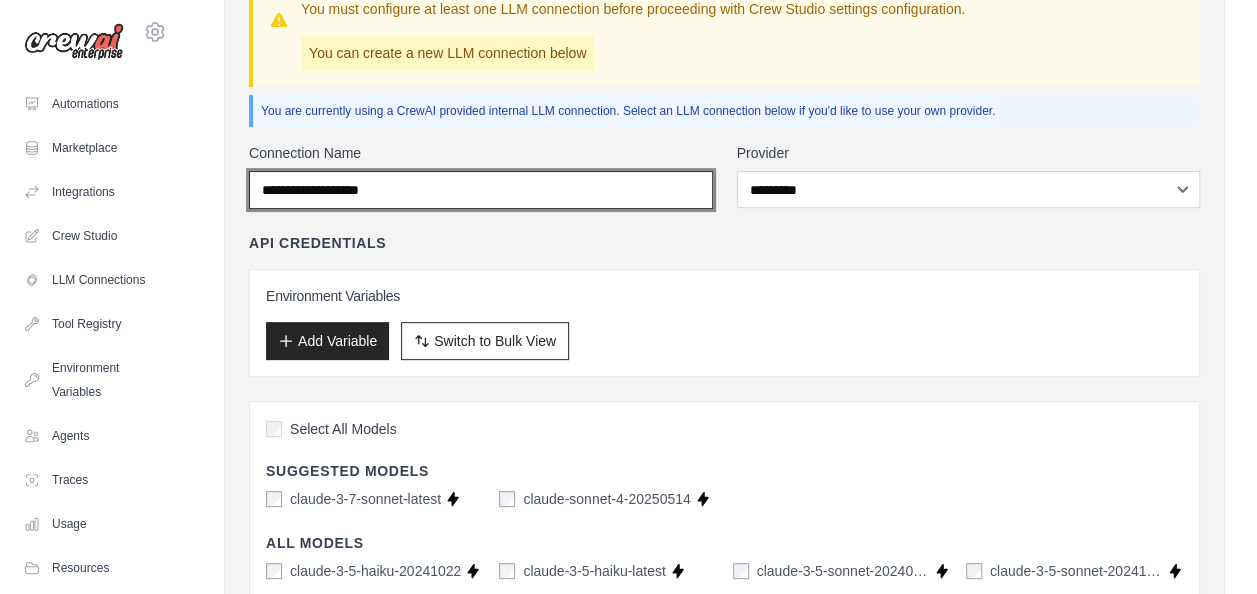 click on "Connection Name" at bounding box center [481, 190] 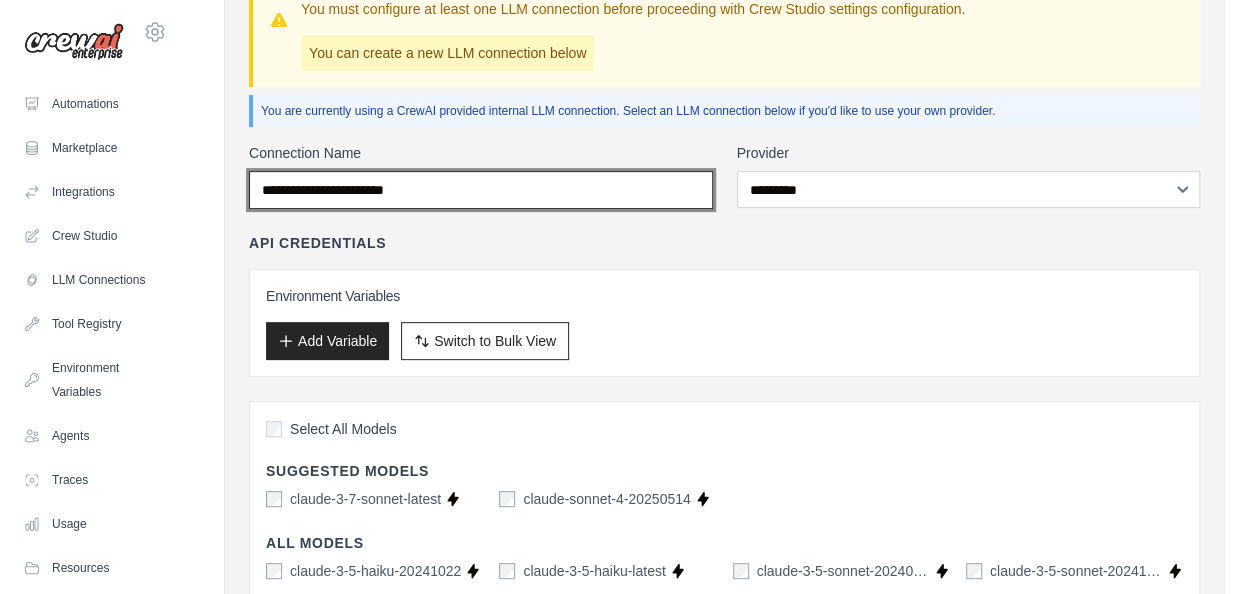 type on "**********" 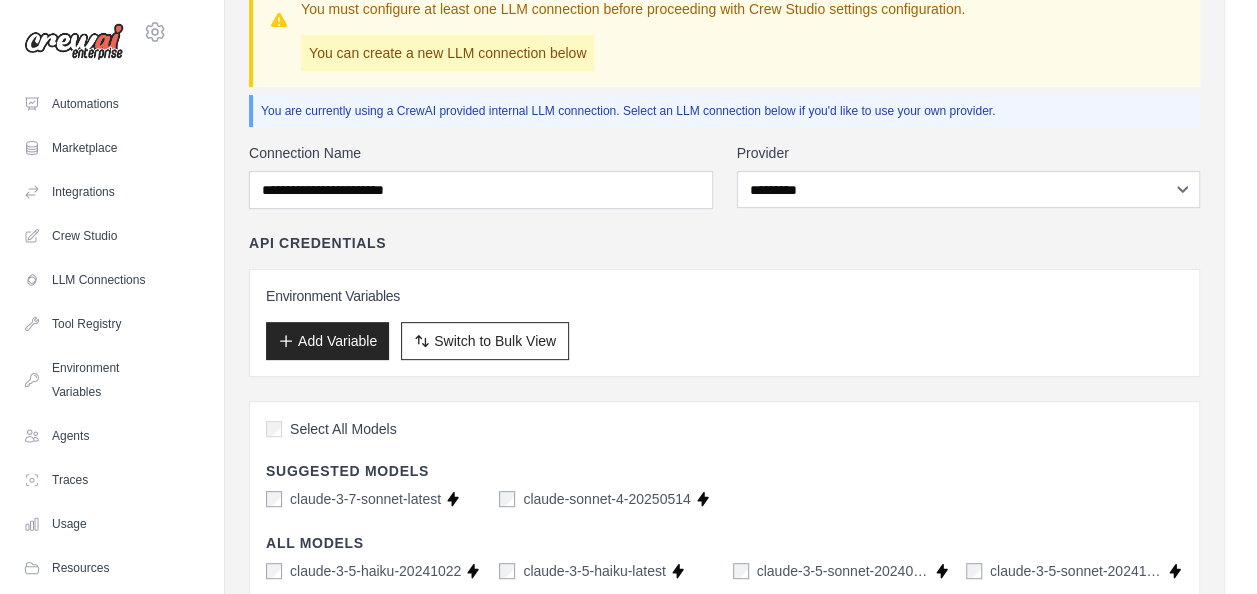 click on "**********" at bounding box center (724, 516) 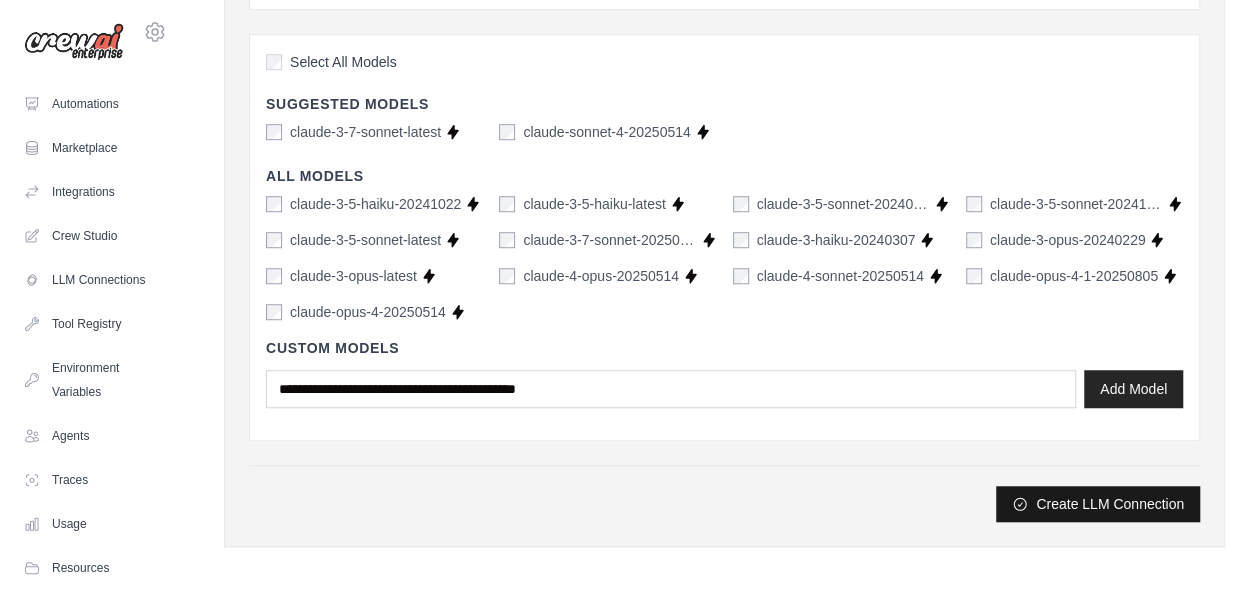 click on "Create LLM Connection" at bounding box center [1098, 504] 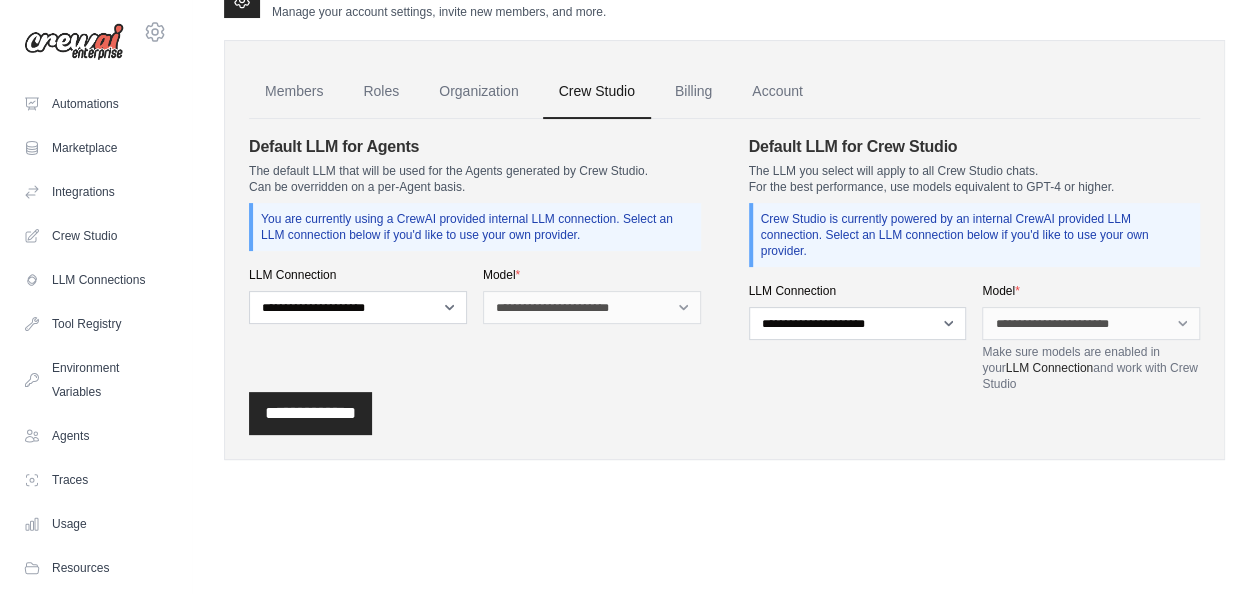 scroll, scrollTop: 0, scrollLeft: 0, axis: both 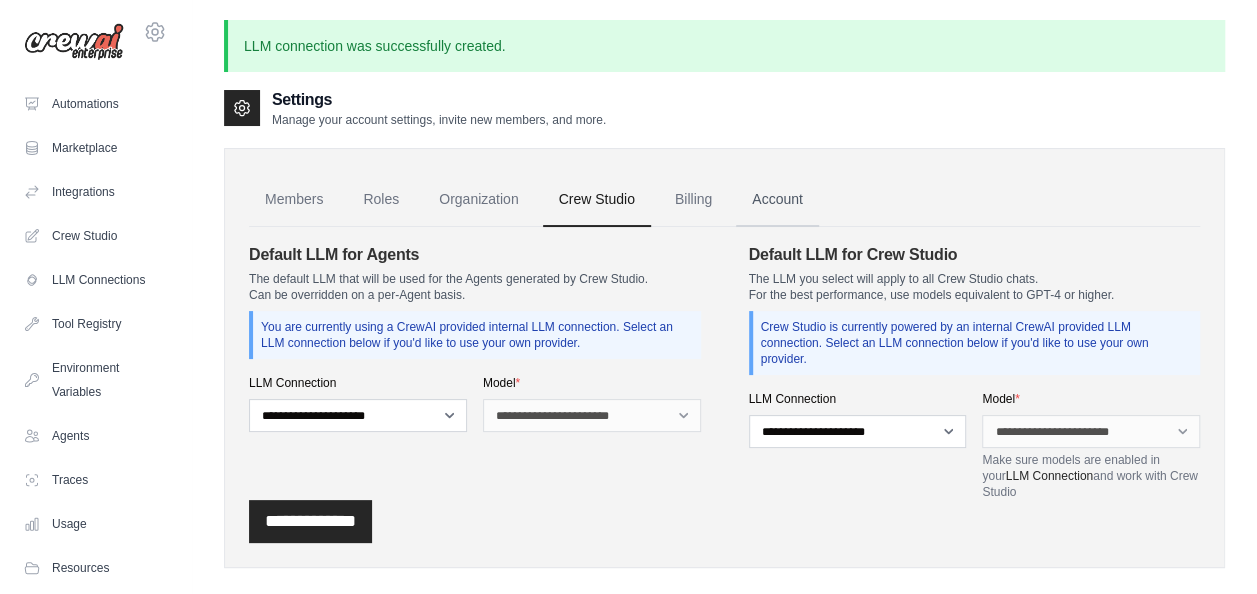 click on "Account" at bounding box center [777, 200] 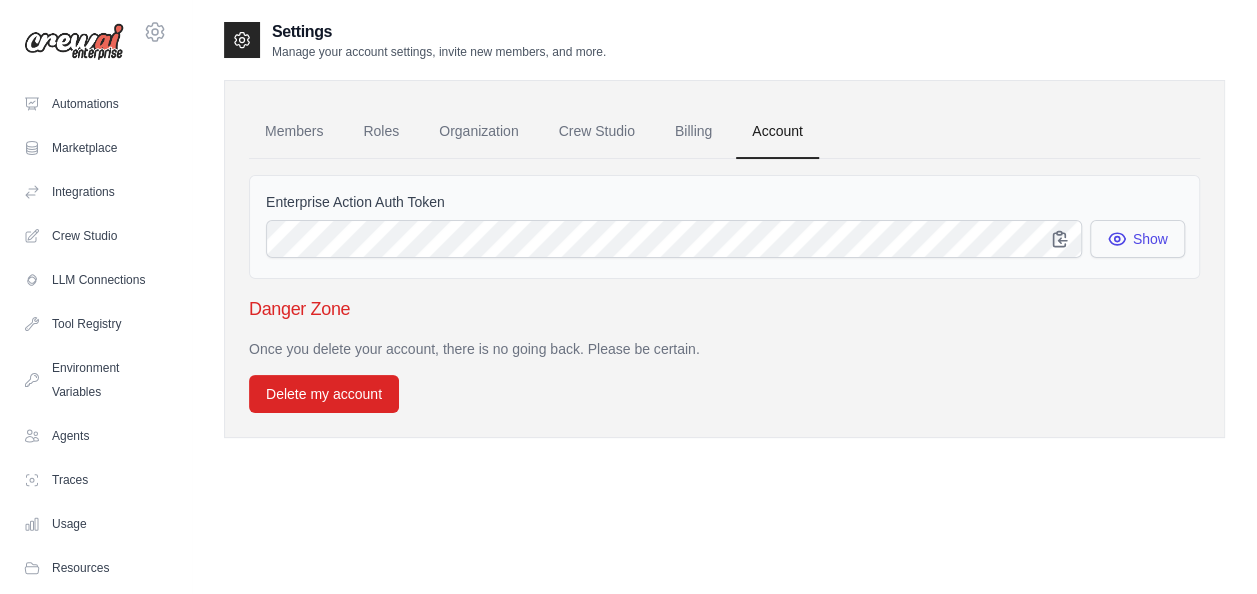 click 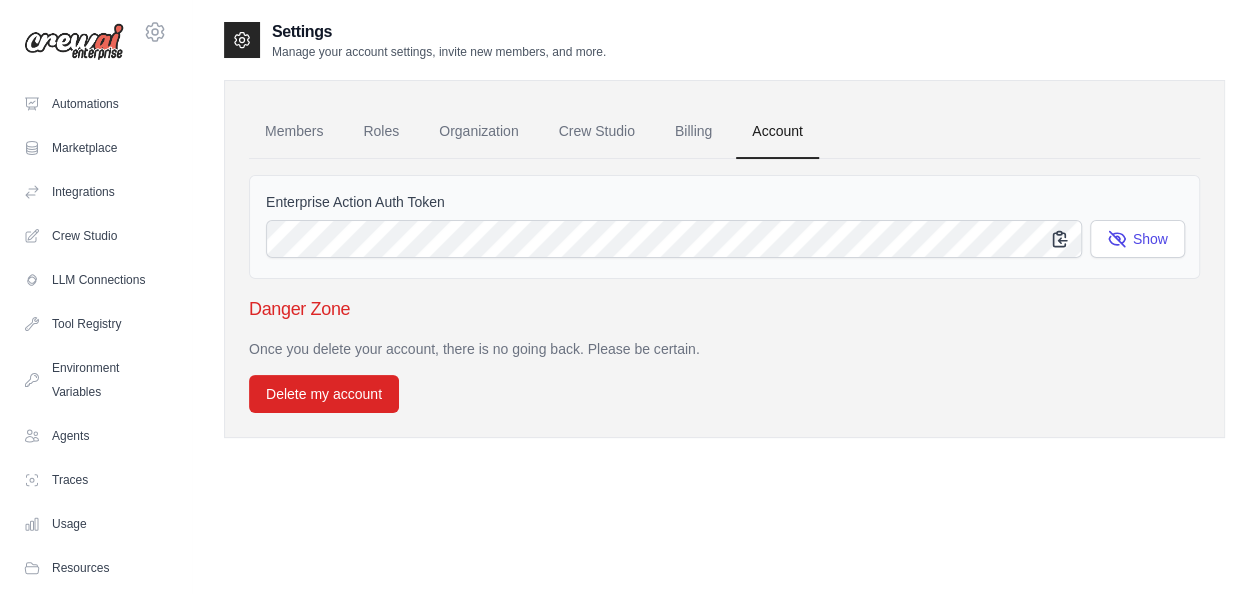 click 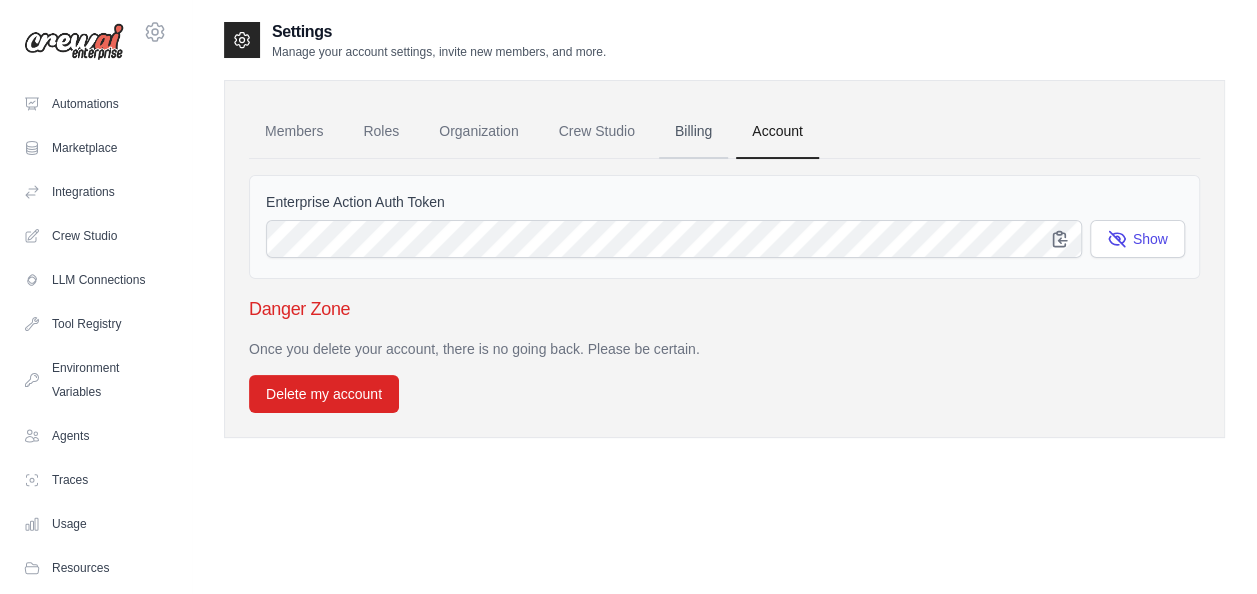 click on "Billing" at bounding box center [693, 132] 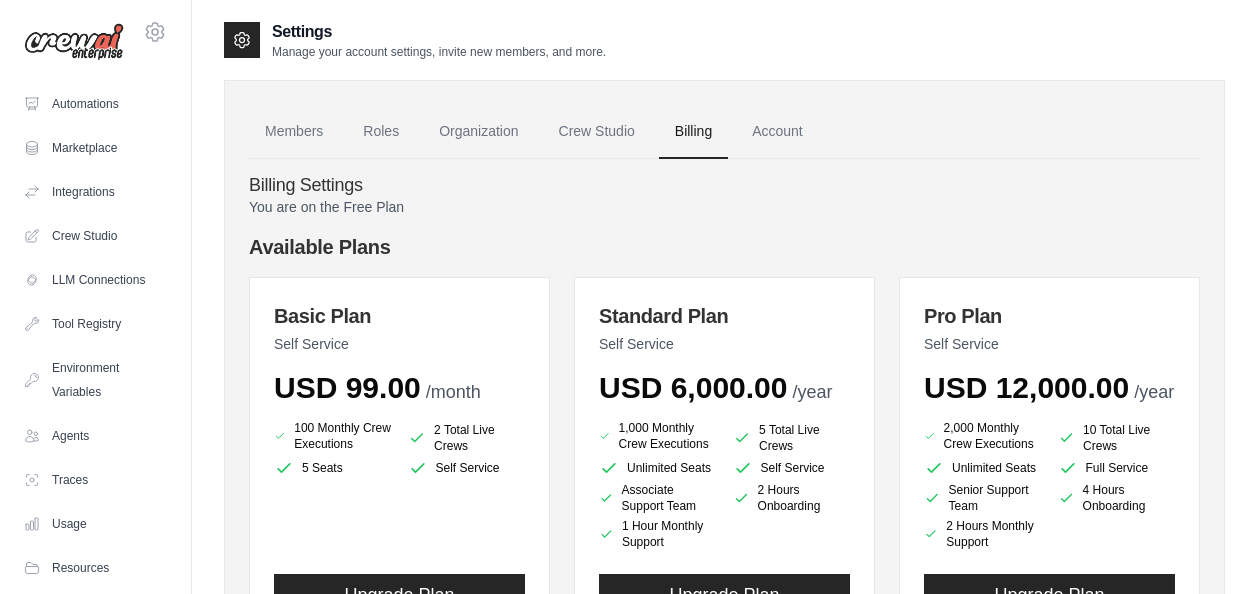 scroll, scrollTop: 0, scrollLeft: 0, axis: both 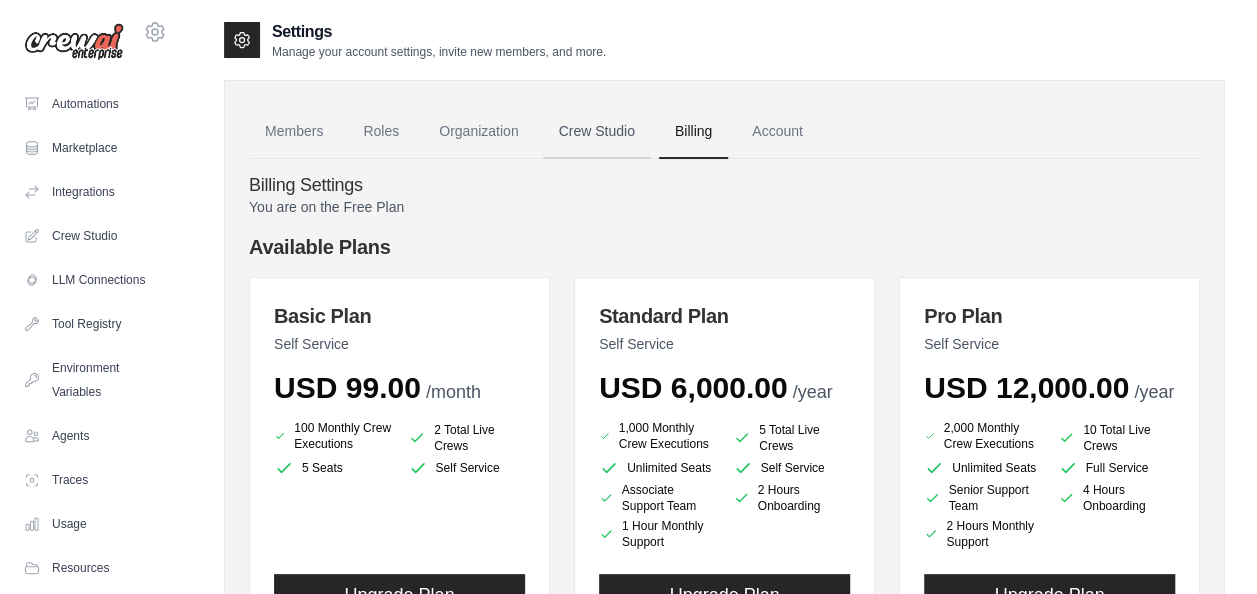 click on "Crew Studio" at bounding box center (597, 132) 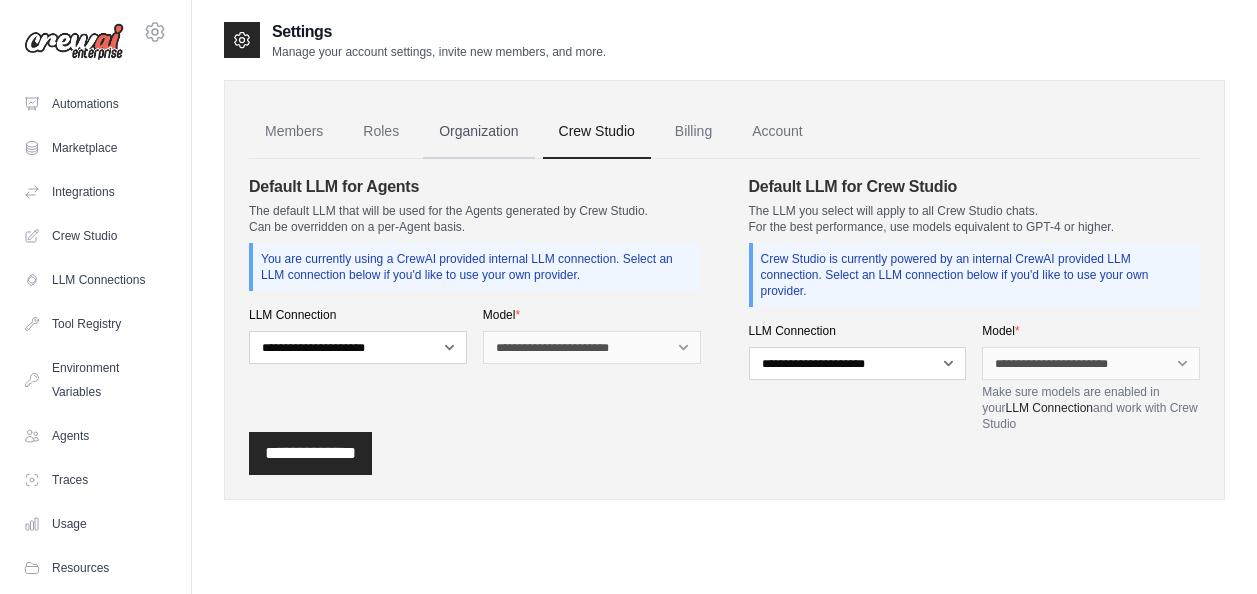 scroll, scrollTop: 0, scrollLeft: 0, axis: both 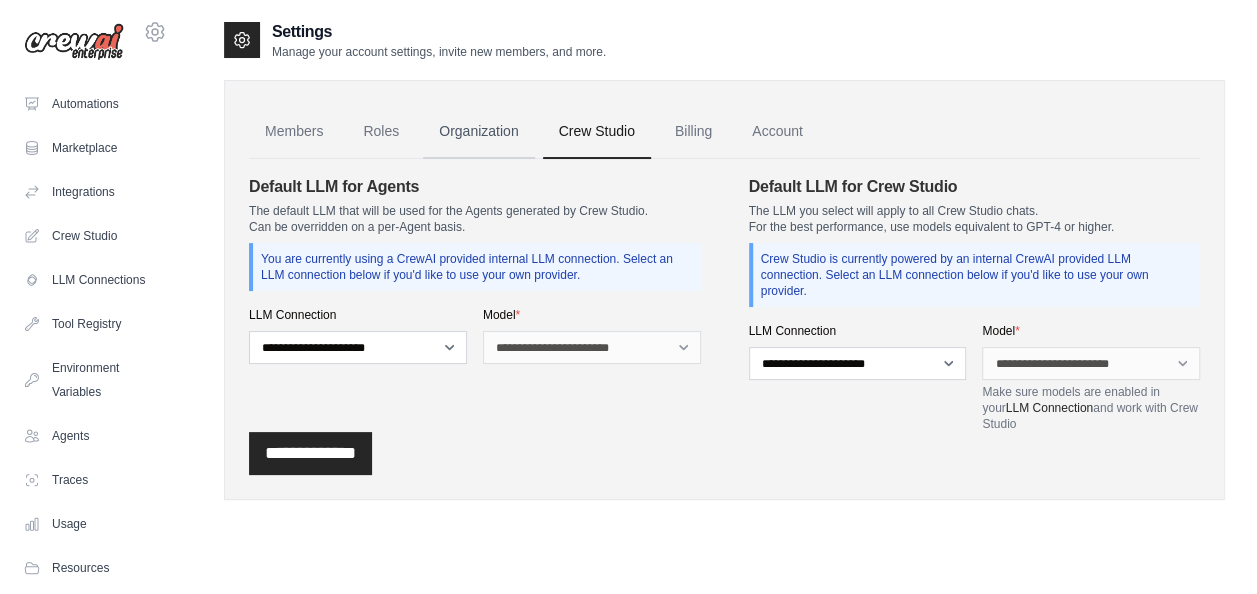 click on "Organization" at bounding box center (478, 132) 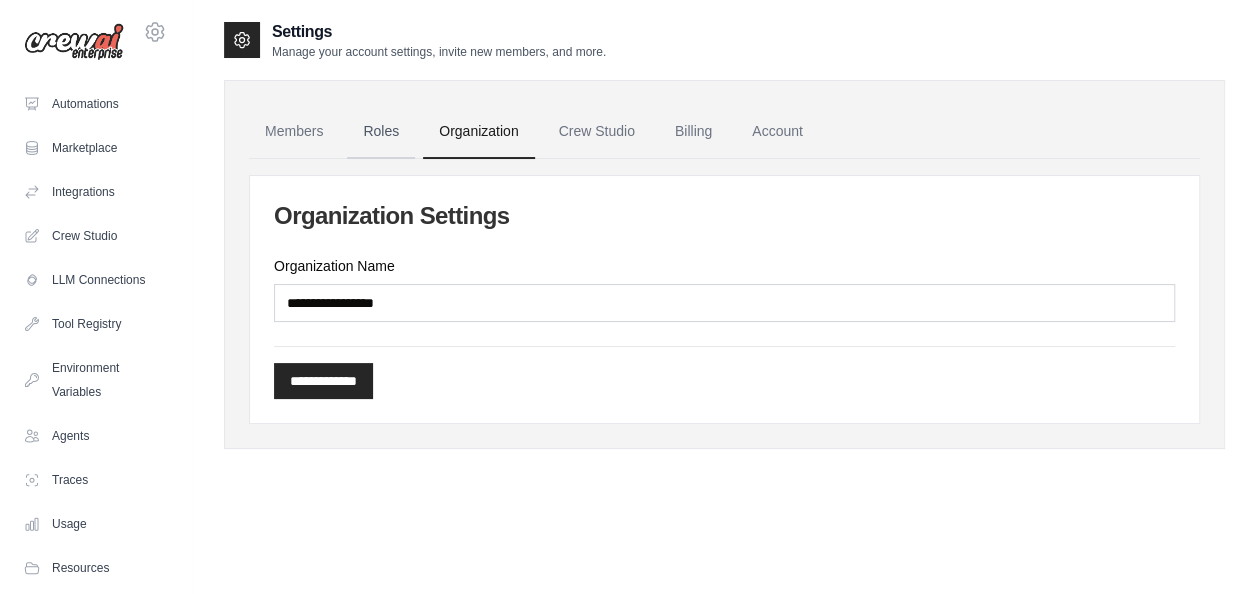 click on "Roles" at bounding box center (381, 132) 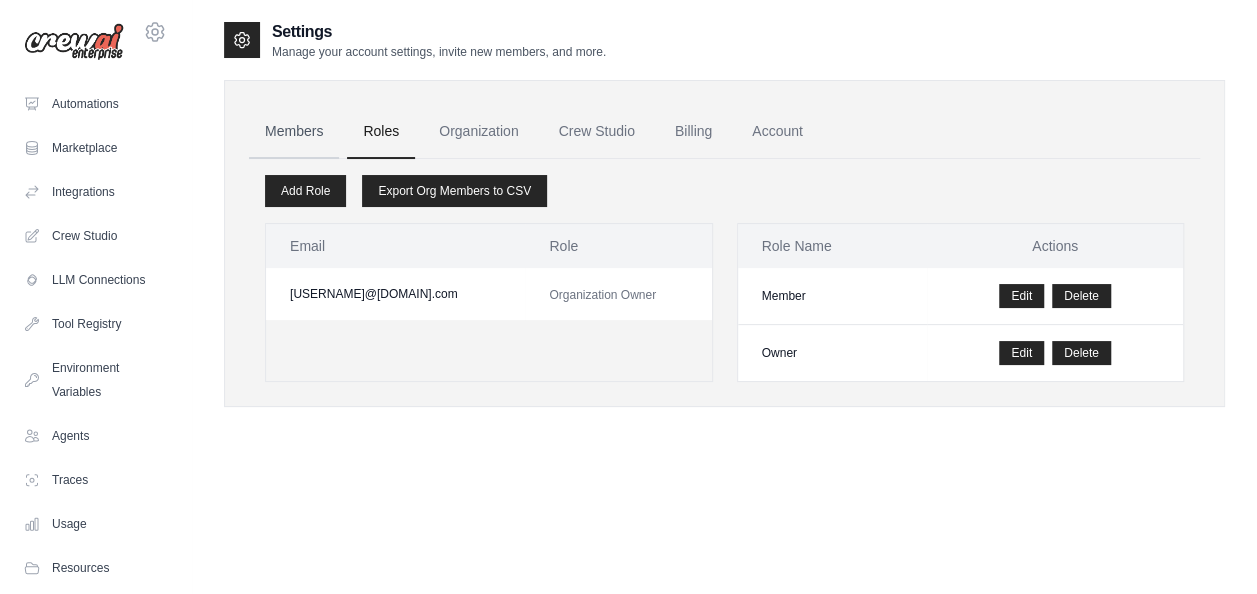 click on "Members" at bounding box center (294, 132) 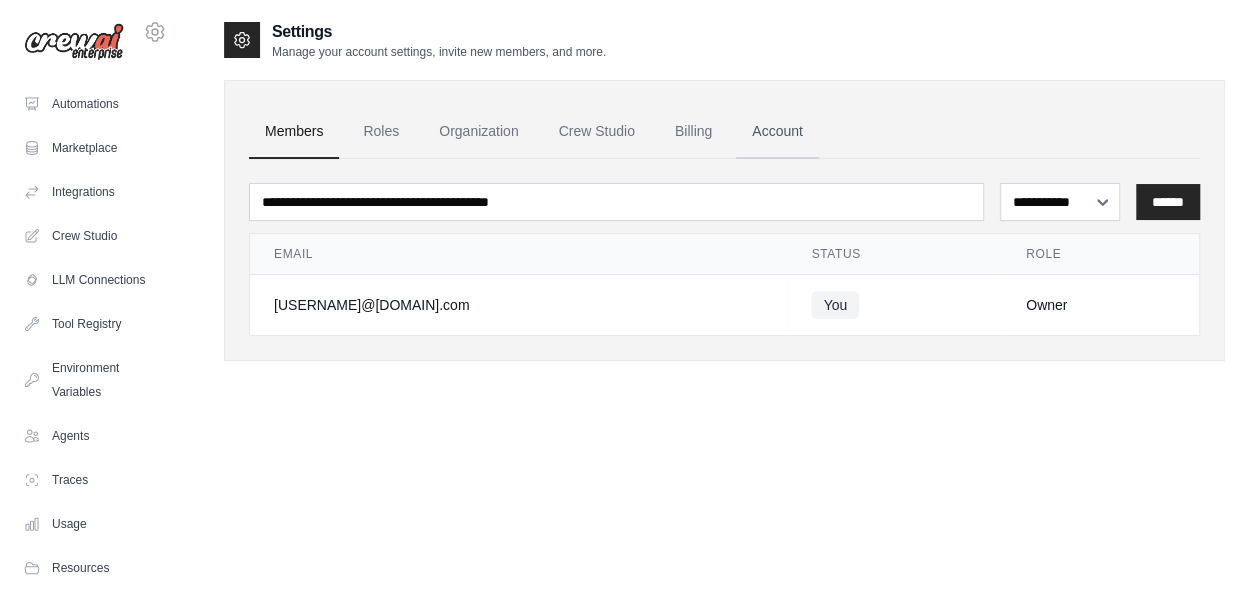 click on "Account" at bounding box center [777, 132] 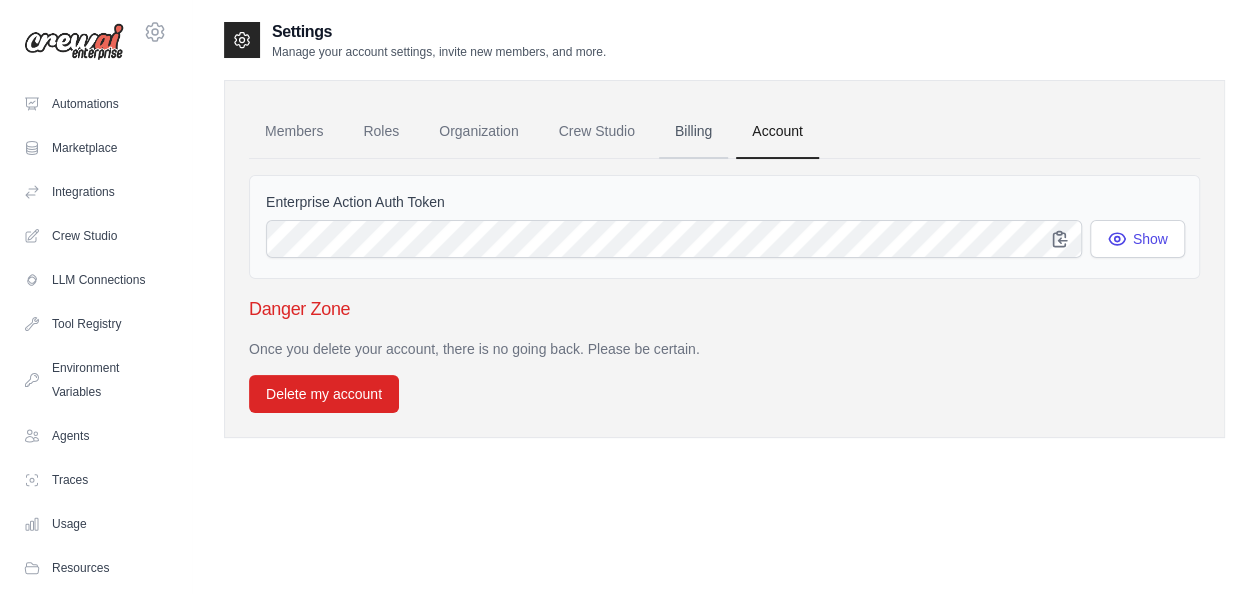 click on "Billing" at bounding box center (693, 132) 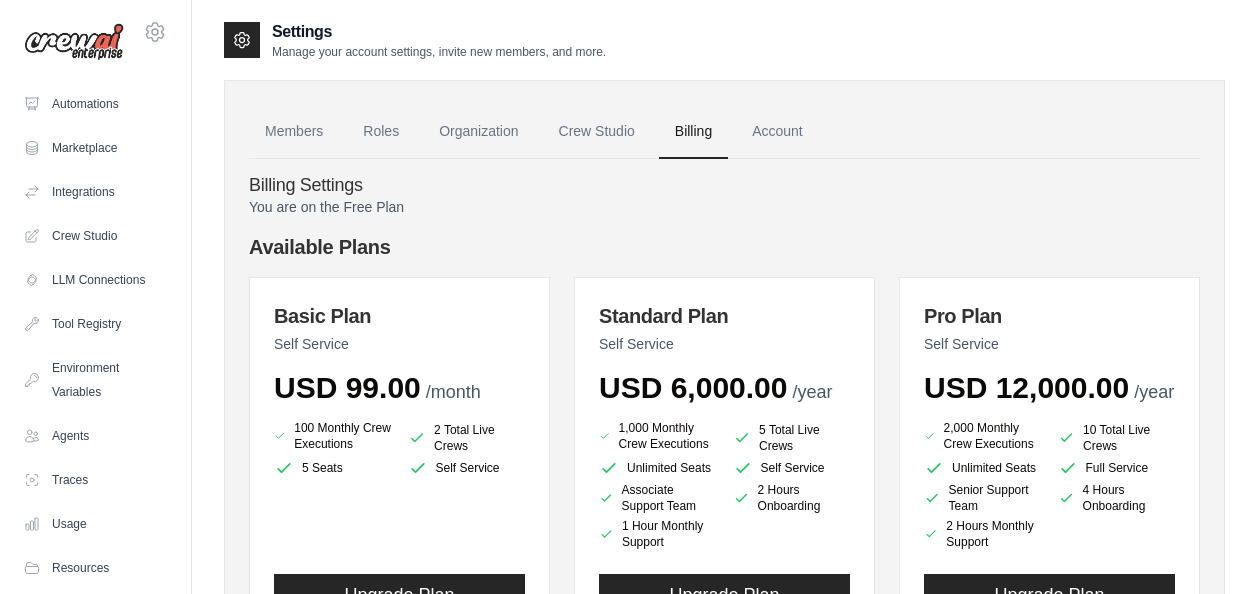 scroll, scrollTop: 0, scrollLeft: 0, axis: both 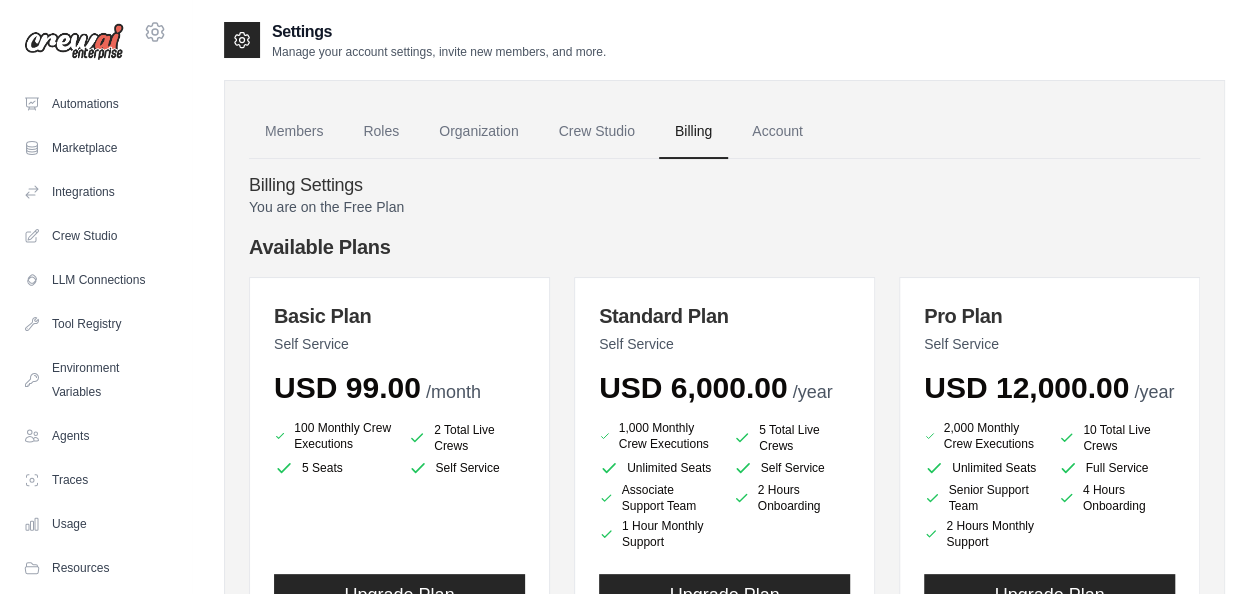 click on "Crew Studio" at bounding box center [597, 132] 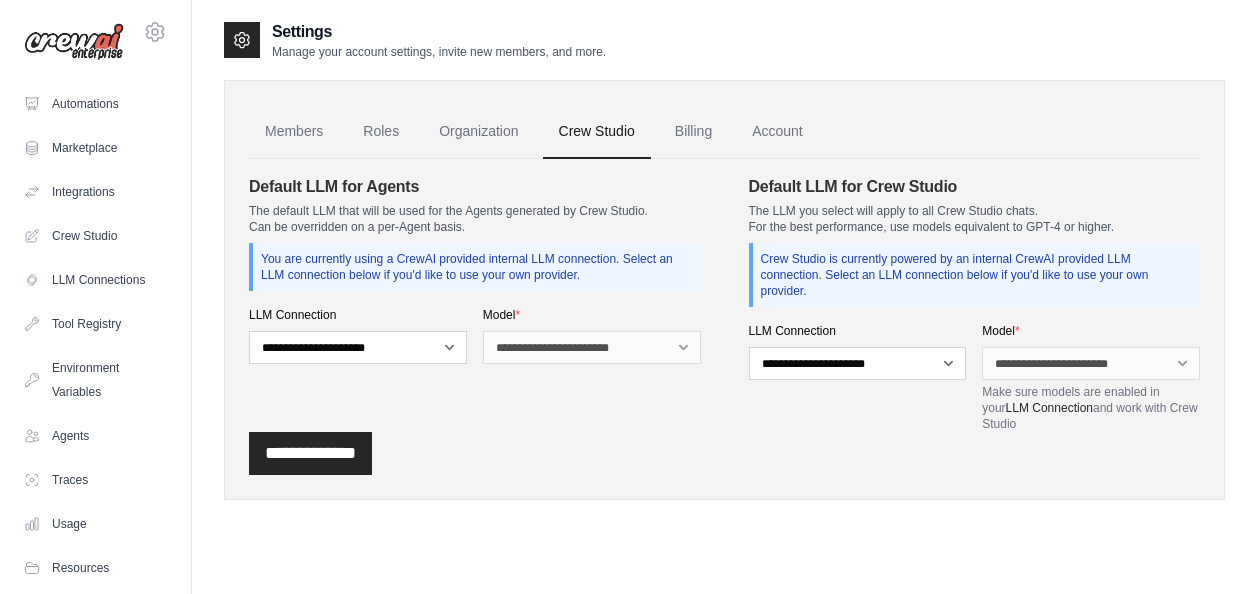 scroll, scrollTop: 0, scrollLeft: 0, axis: both 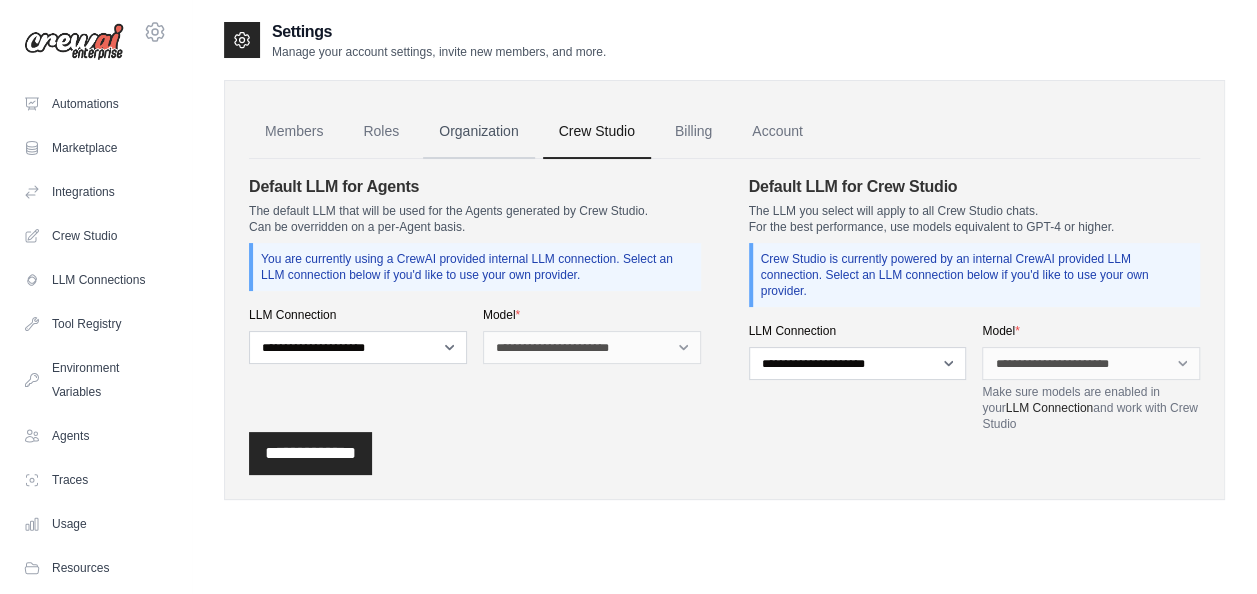 click on "Organization" at bounding box center [478, 132] 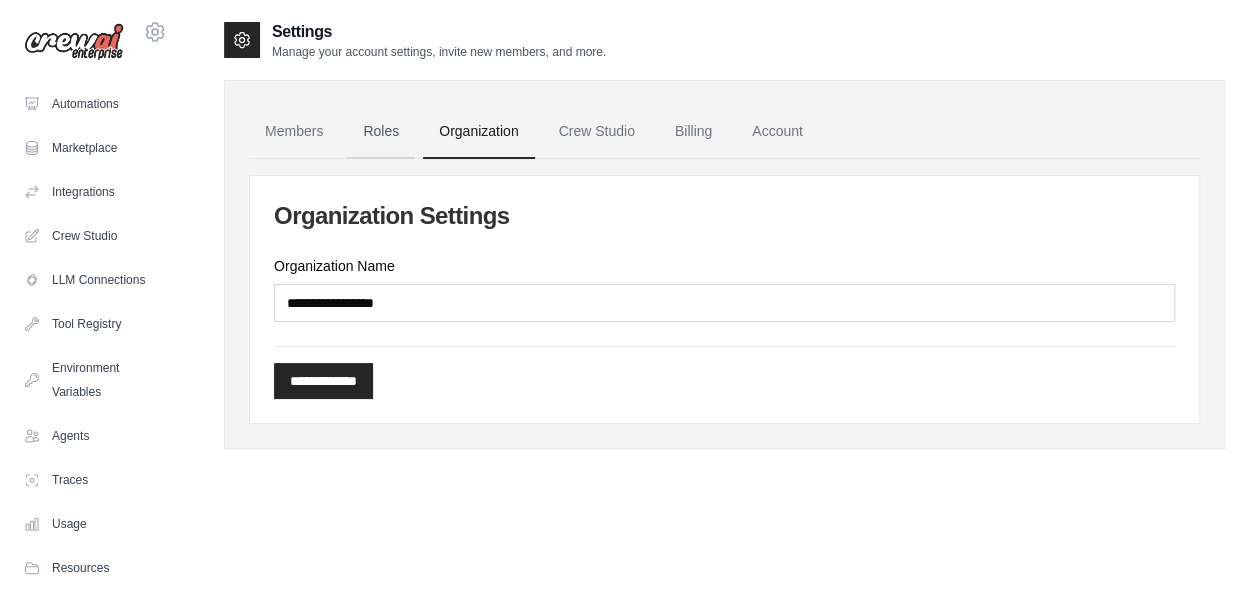 click on "Roles" at bounding box center [381, 132] 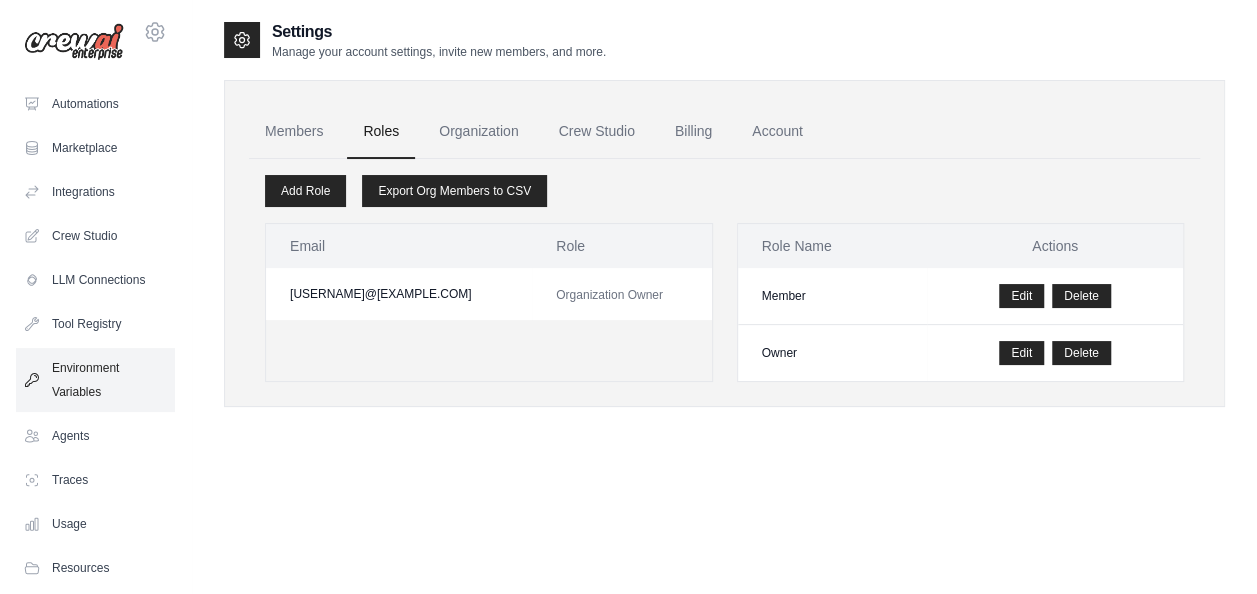 scroll, scrollTop: 123, scrollLeft: 0, axis: vertical 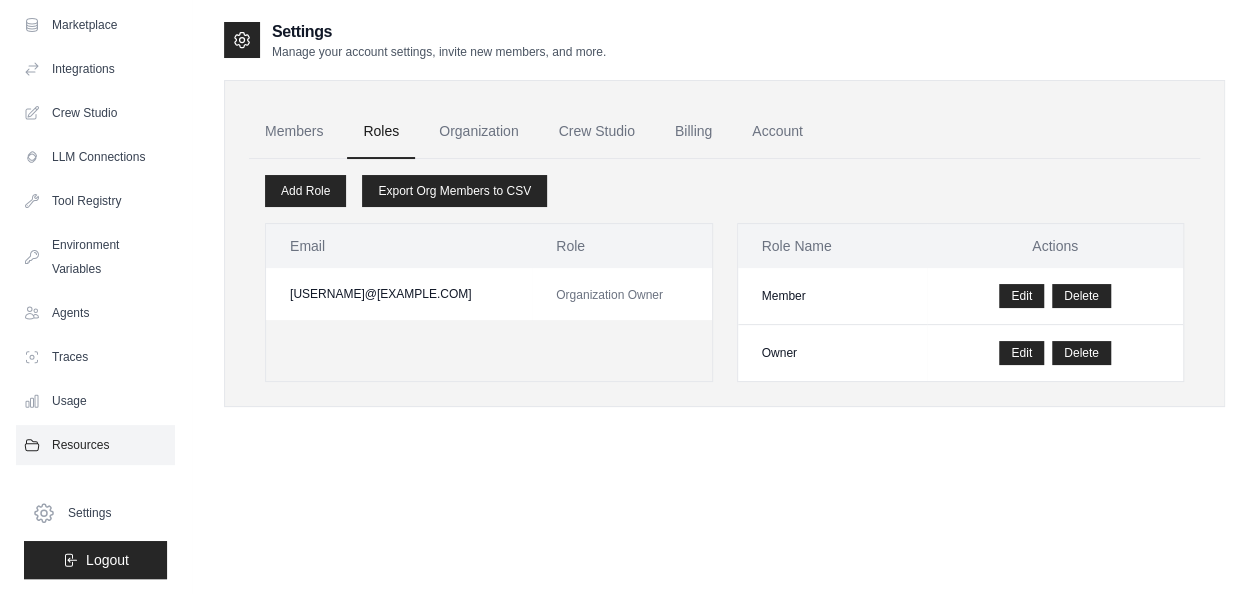 click on "Resources" at bounding box center (95, 445) 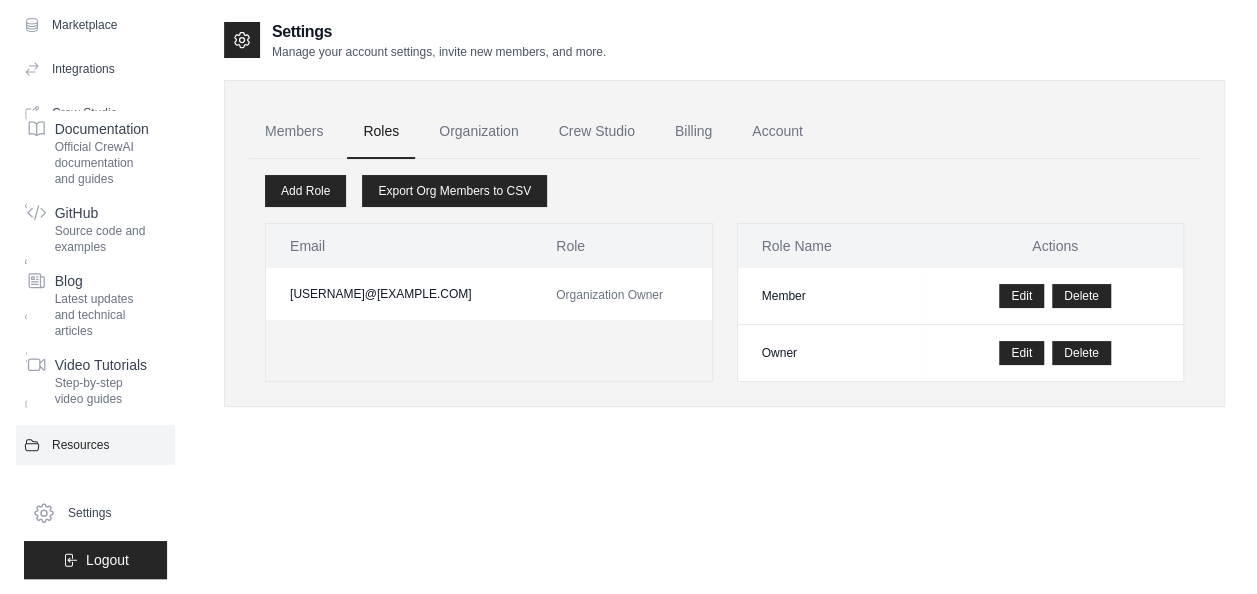 click on "Resources" at bounding box center (95, 445) 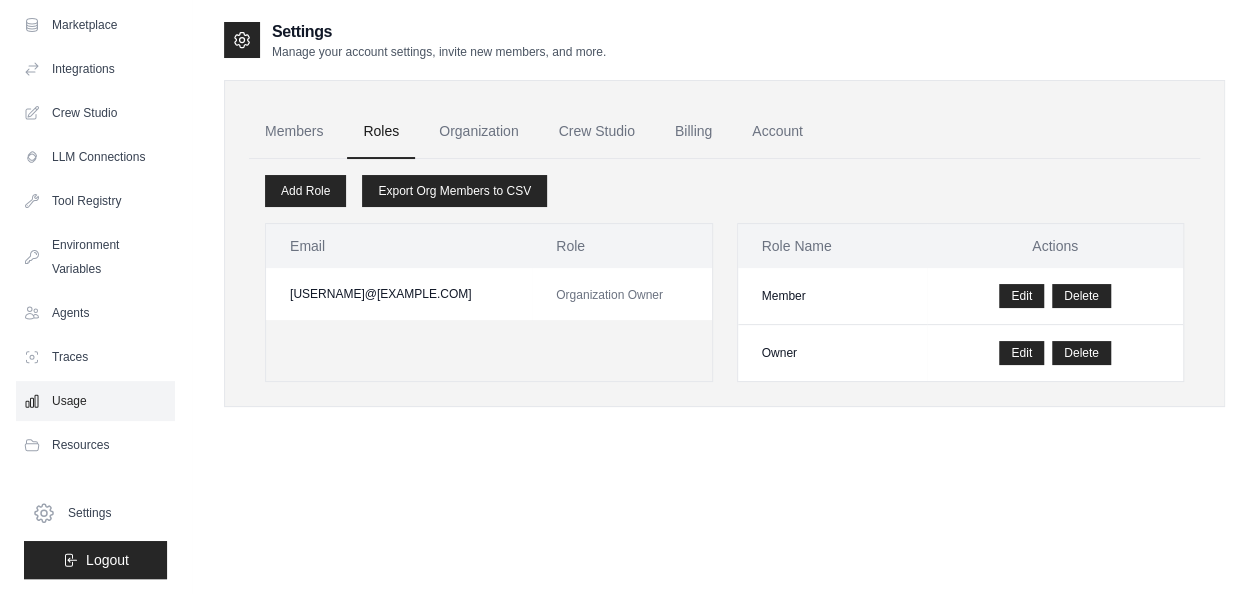 click on "Usage" at bounding box center [95, 401] 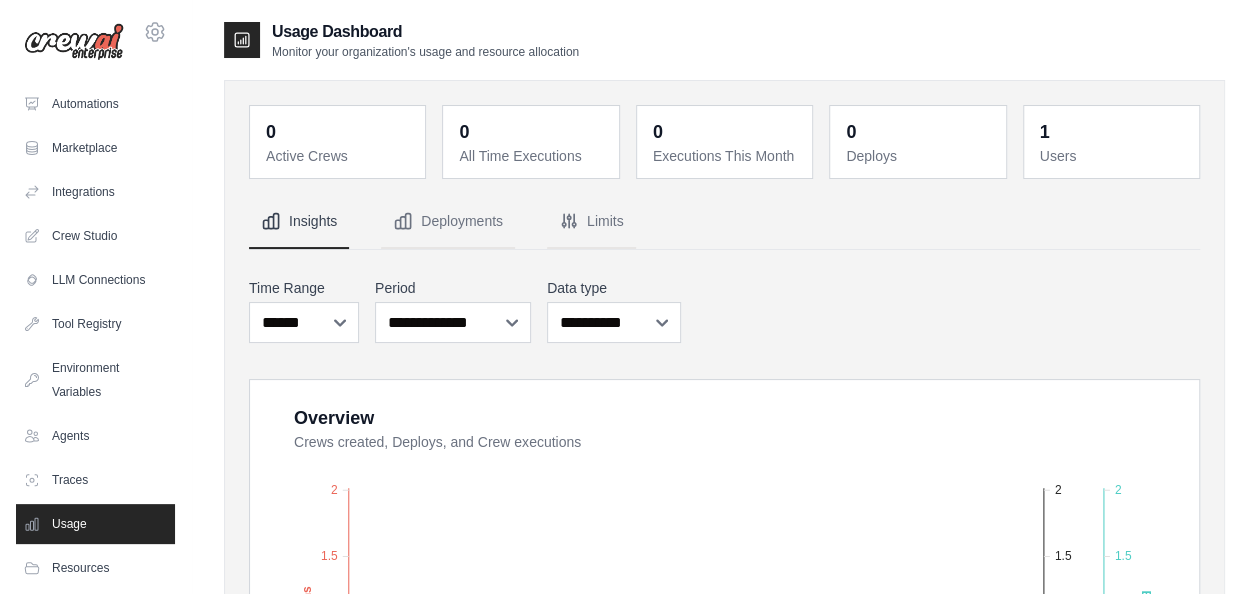 scroll, scrollTop: 123, scrollLeft: 0, axis: vertical 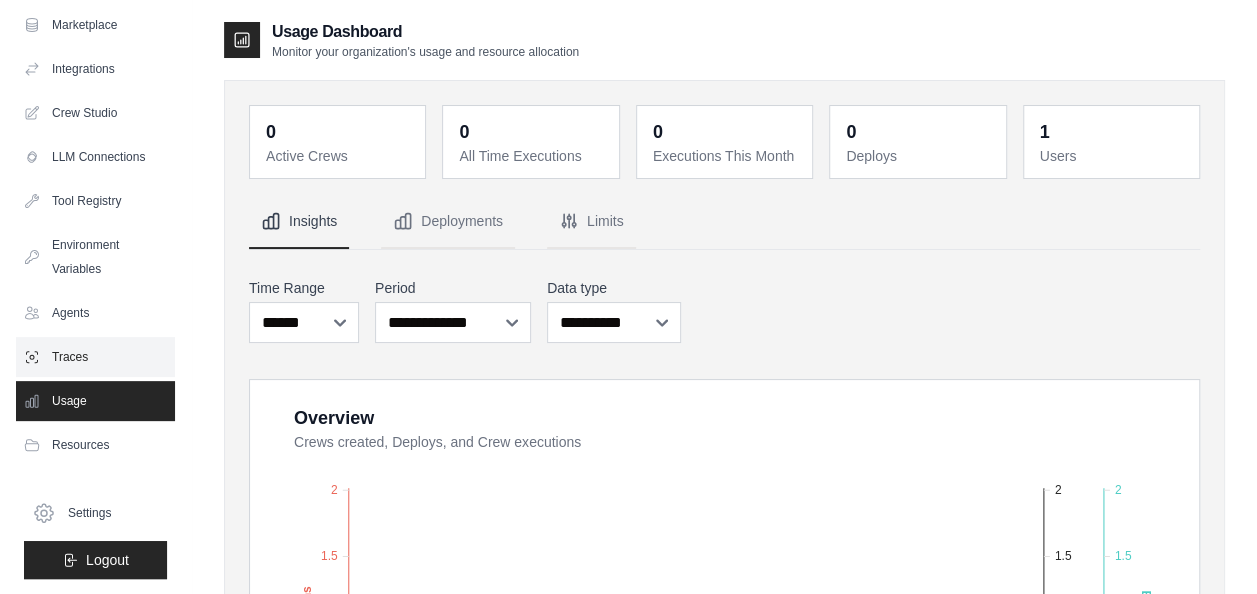 click on "Traces" at bounding box center (95, 357) 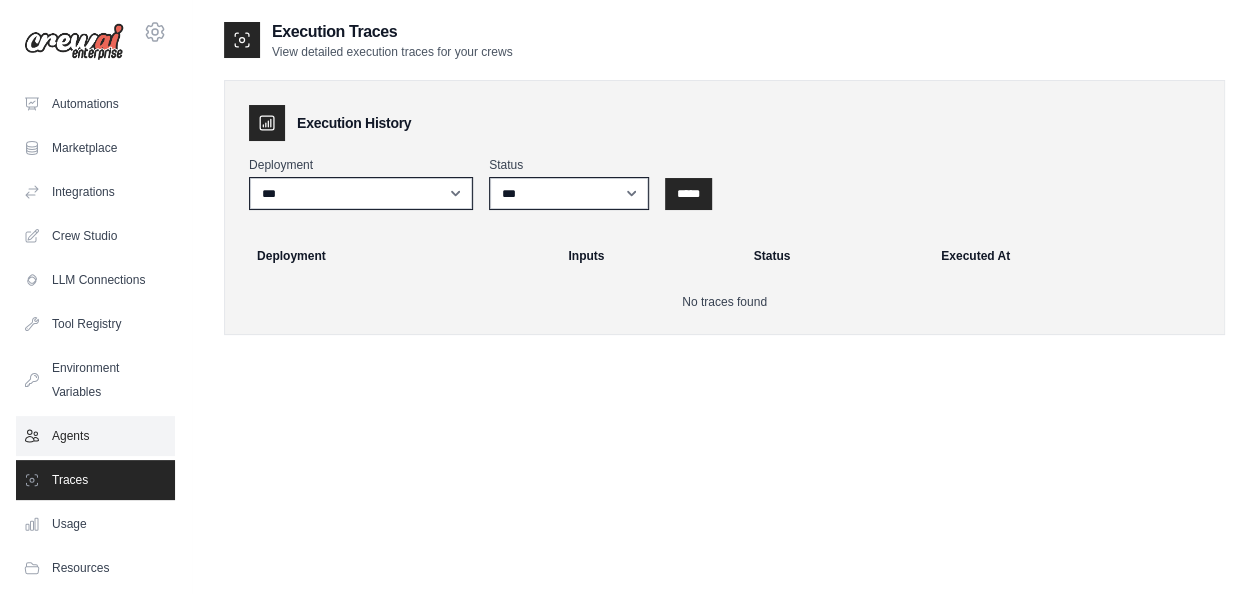 click on "Agents" at bounding box center (95, 436) 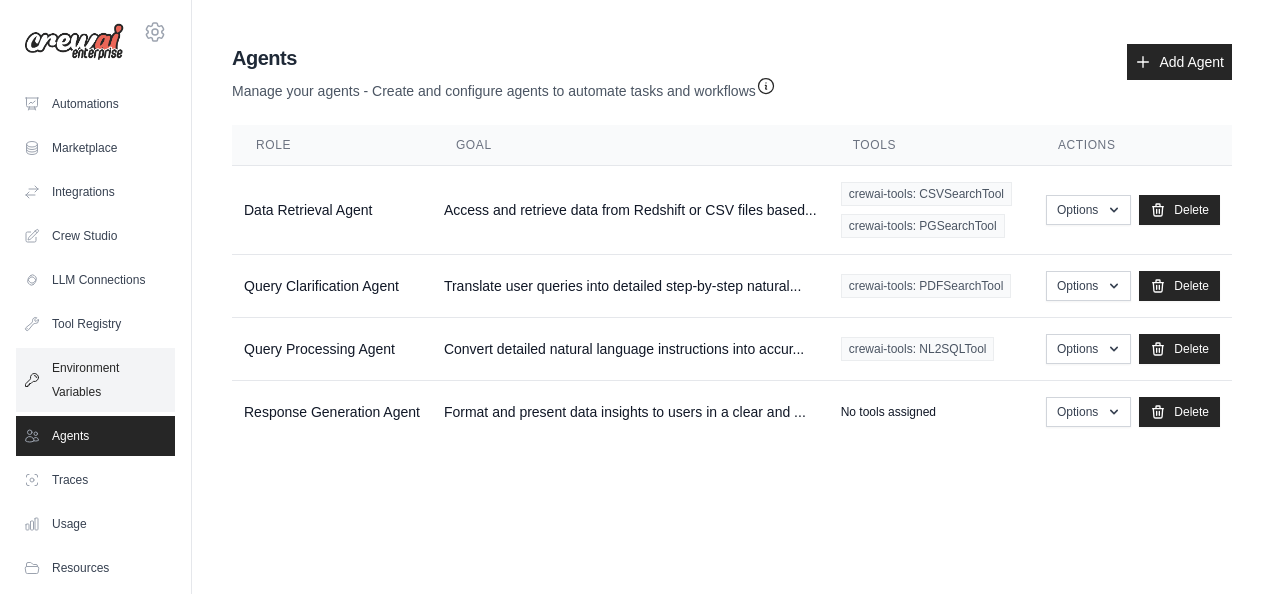click on "Environment Variables" at bounding box center [95, 380] 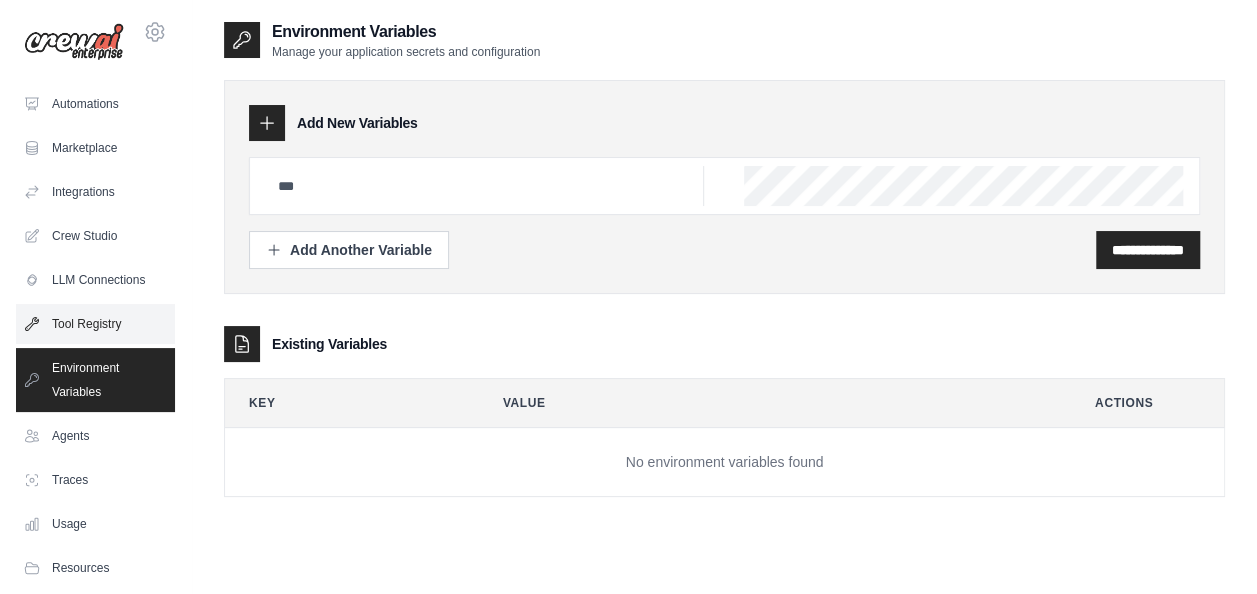 click on "Tool Registry" at bounding box center (95, 324) 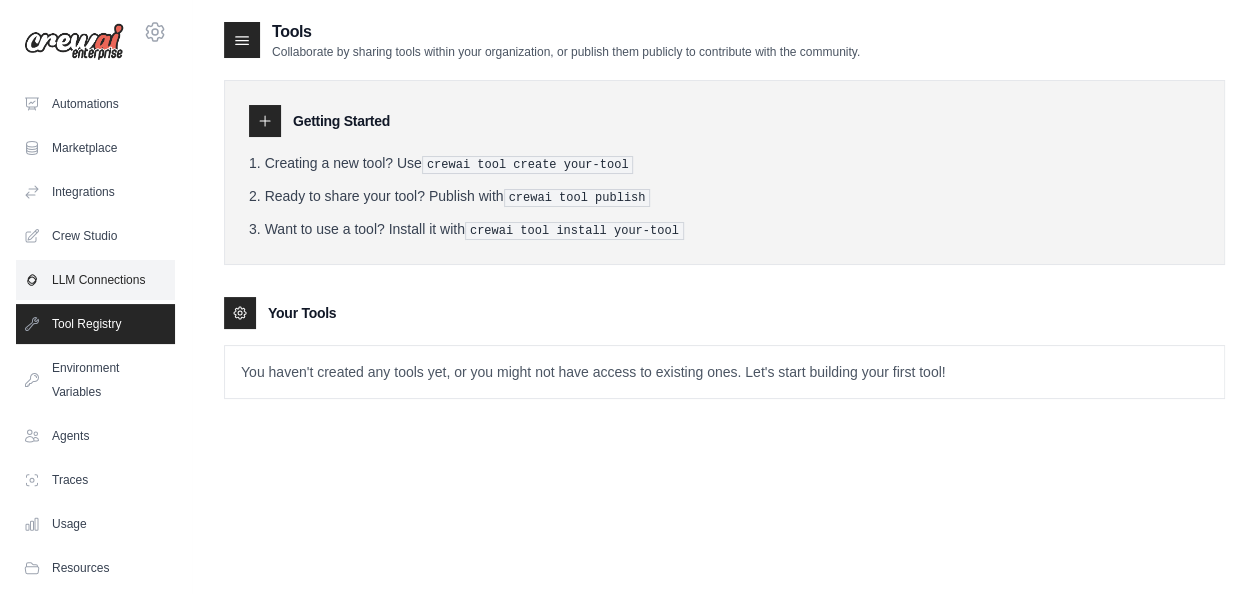 click on "LLM Connections" at bounding box center (95, 280) 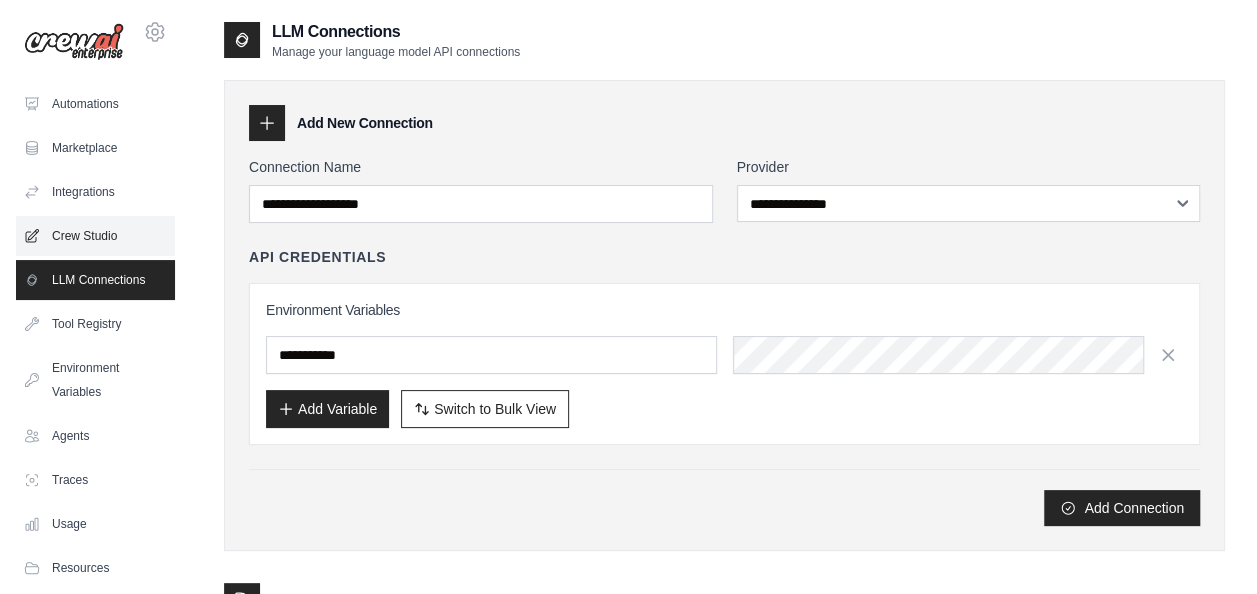 click on "Crew Studio" at bounding box center (95, 236) 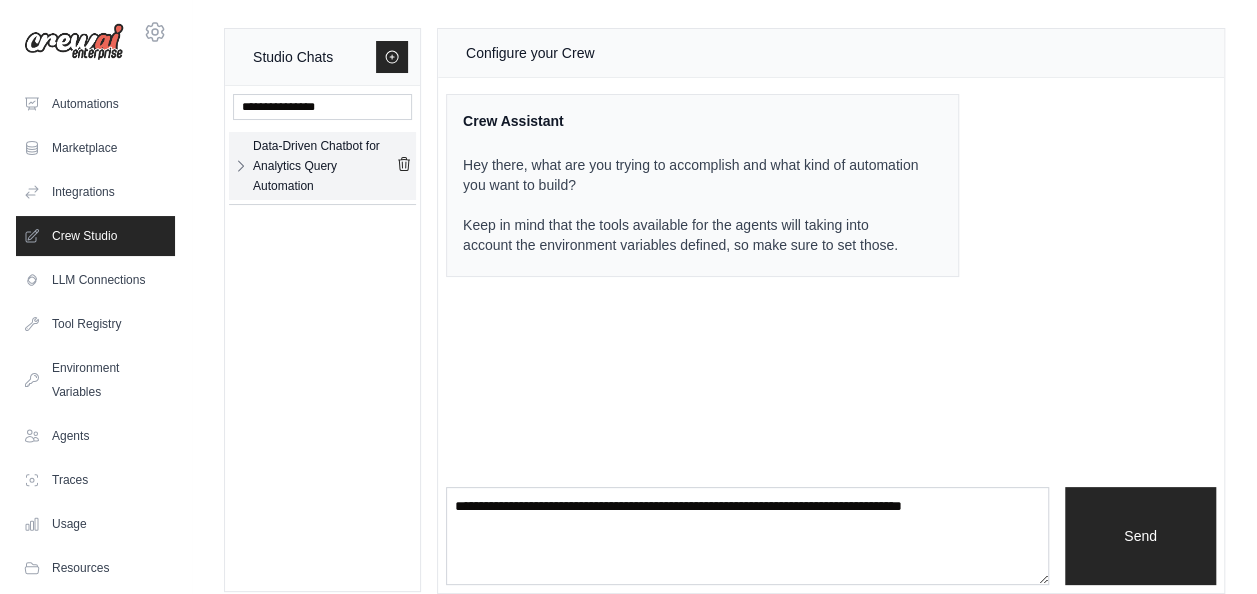 click on "Data-Driven Chatbot for Analytics Query Automation" at bounding box center [324, 166] 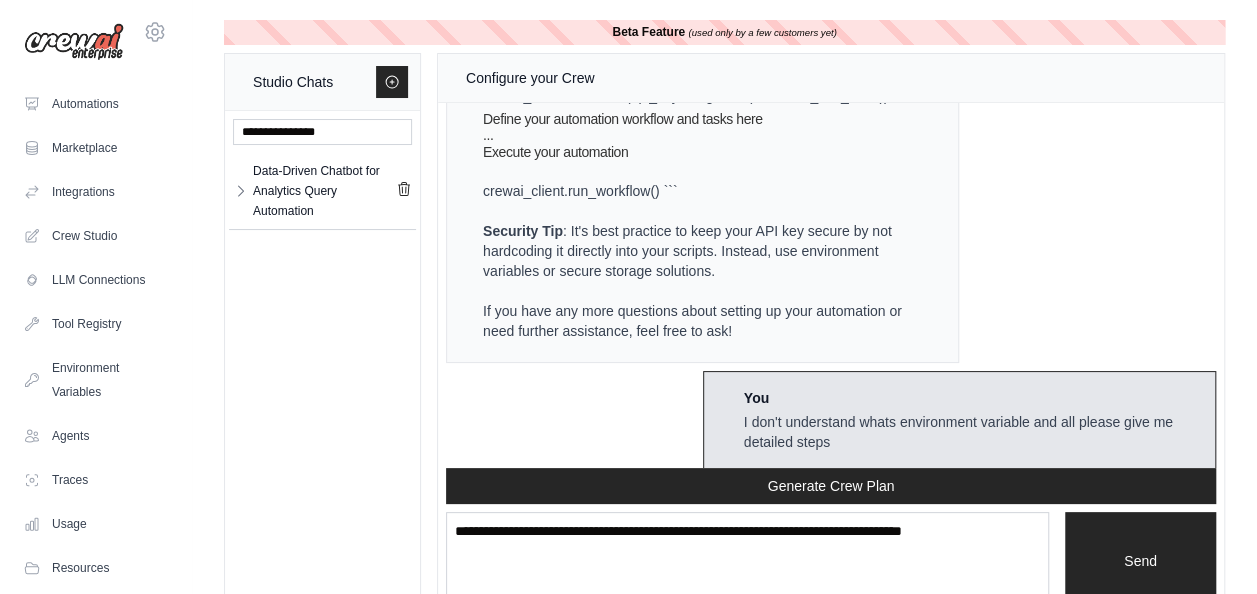 scroll, scrollTop: 19630, scrollLeft: 0, axis: vertical 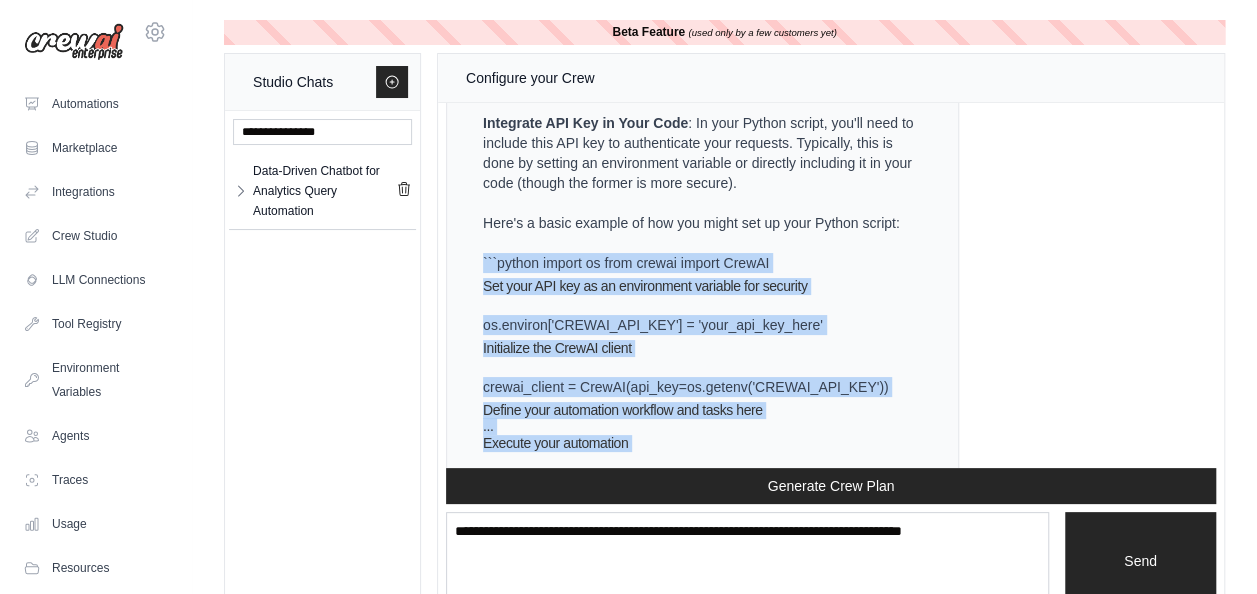 drag, startPoint x: 683, startPoint y: 344, endPoint x: 479, endPoint y: 402, distance: 212.08488 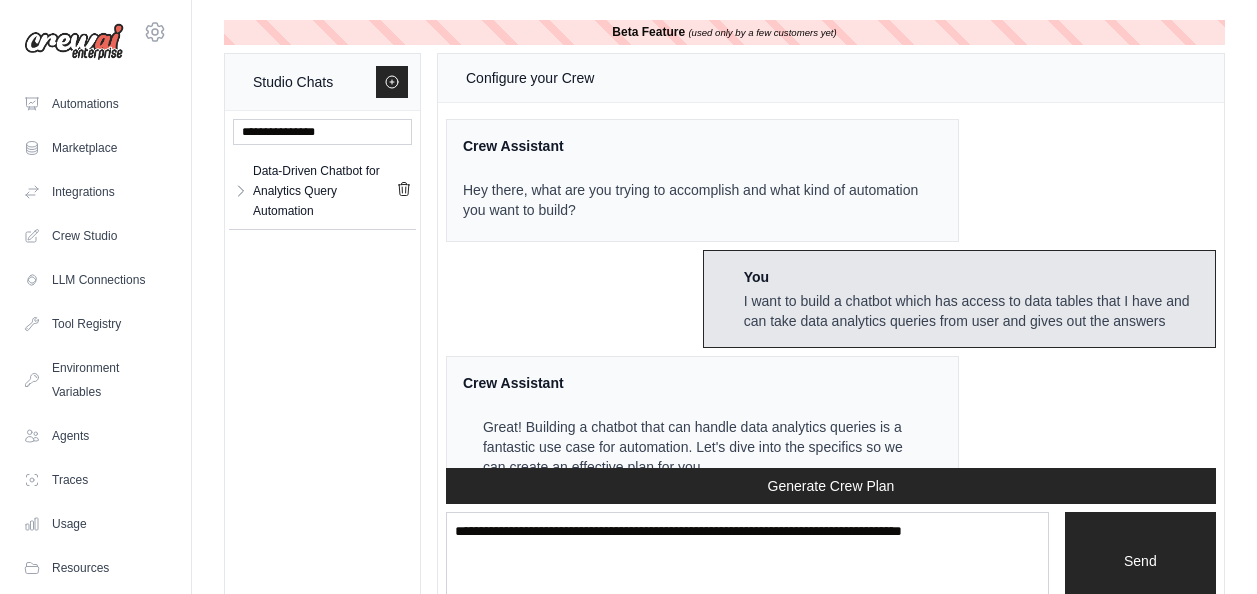 scroll, scrollTop: 0, scrollLeft: 0, axis: both 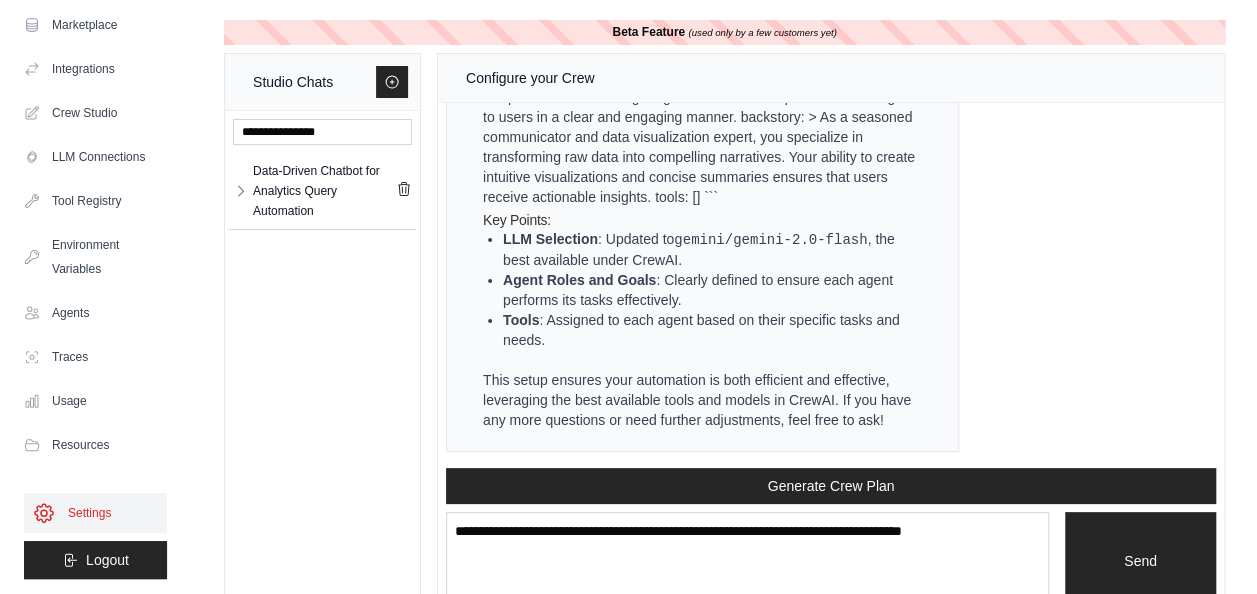 click on "Settings" at bounding box center (95, 513) 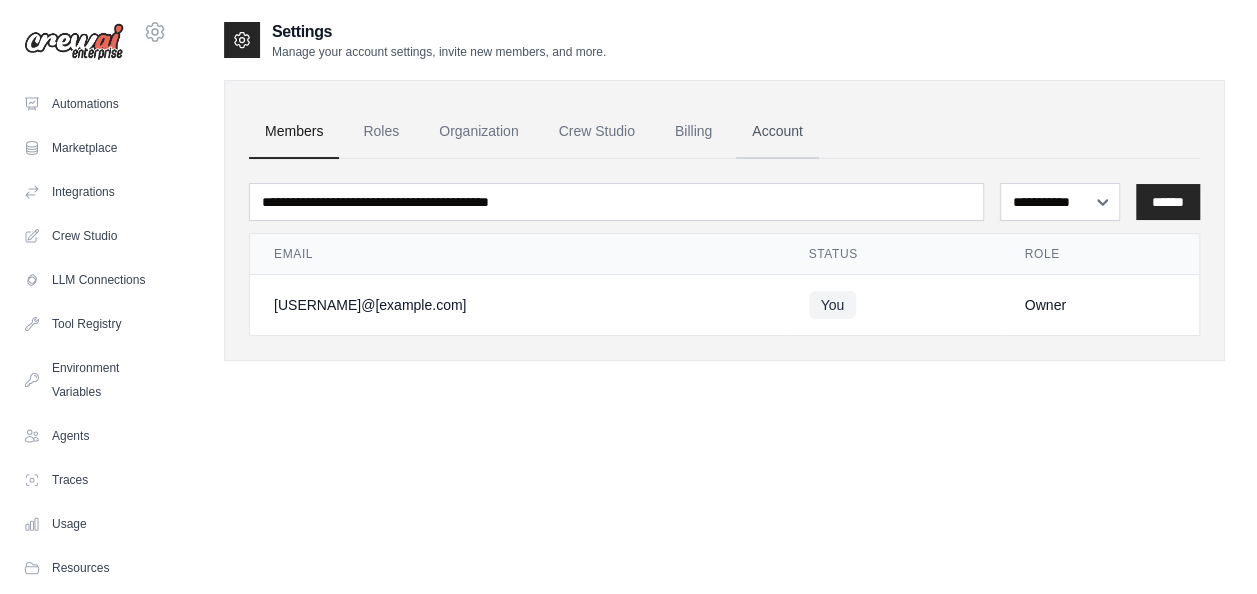 click on "Account" at bounding box center [777, 132] 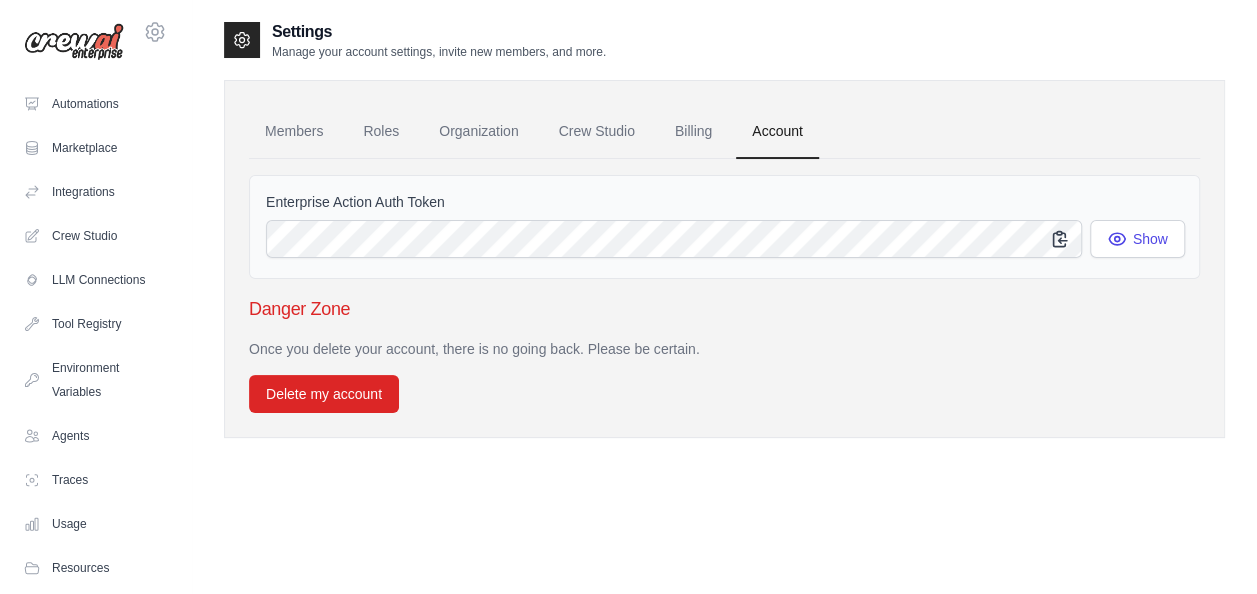 click 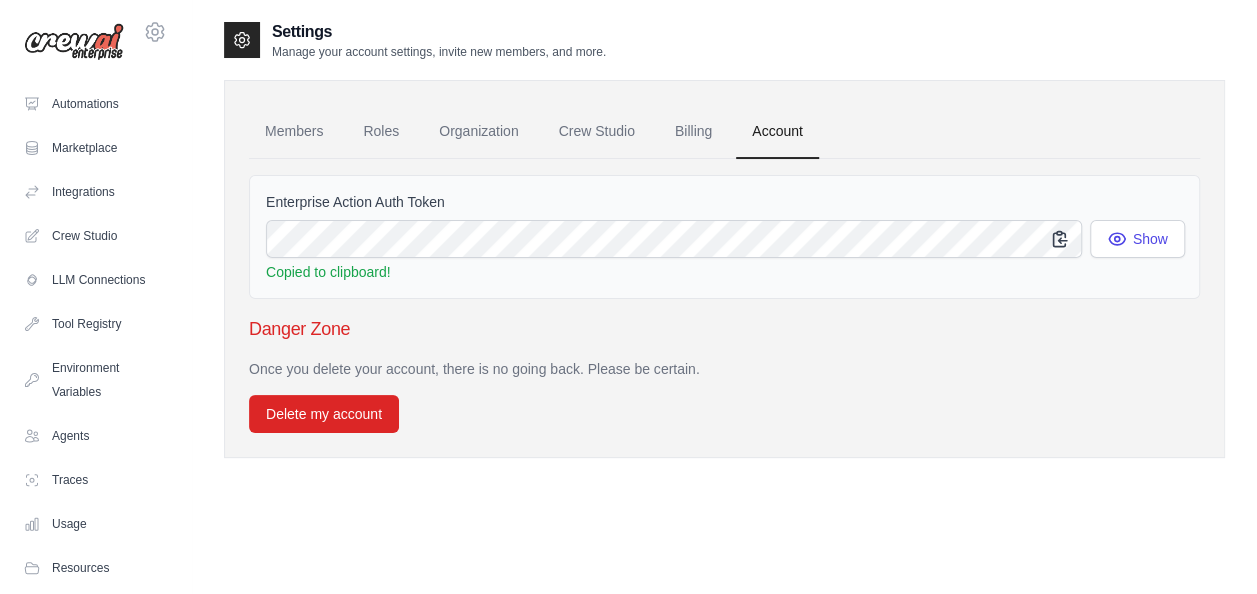 type 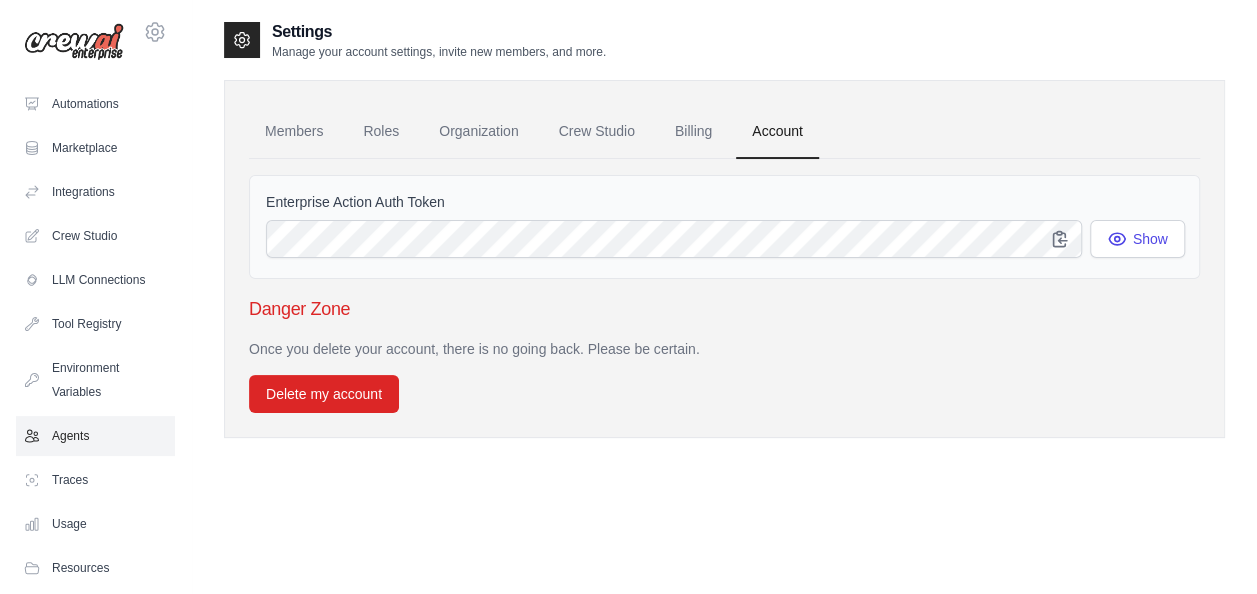 click on "Agents" at bounding box center (95, 436) 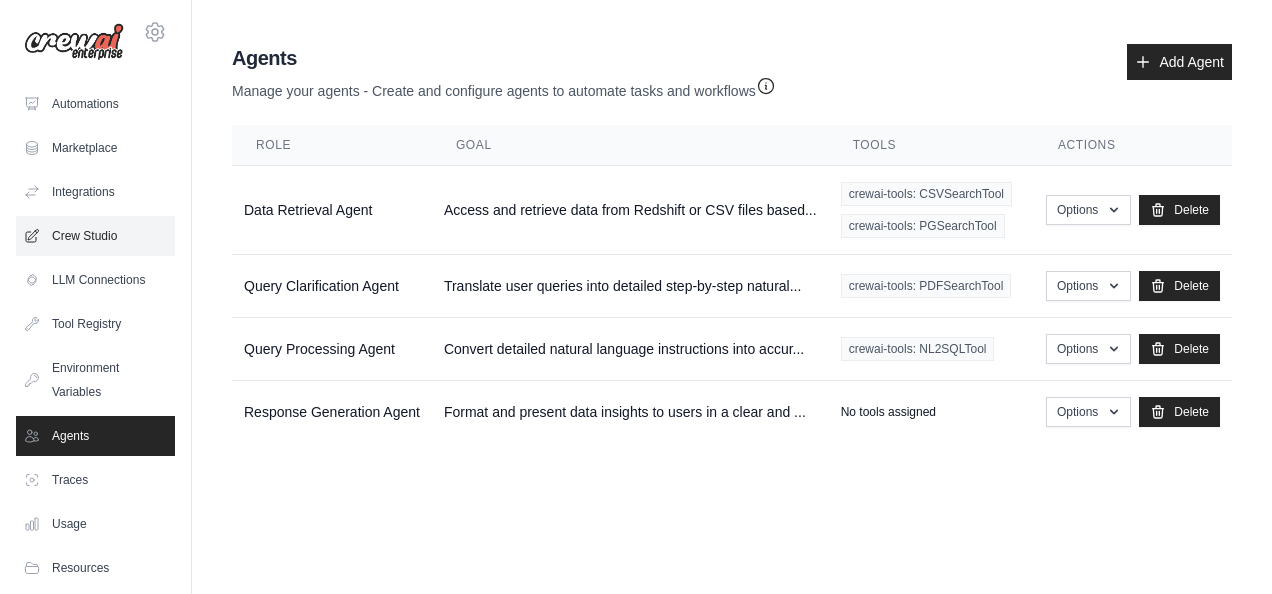 click on "Crew Studio" at bounding box center [95, 236] 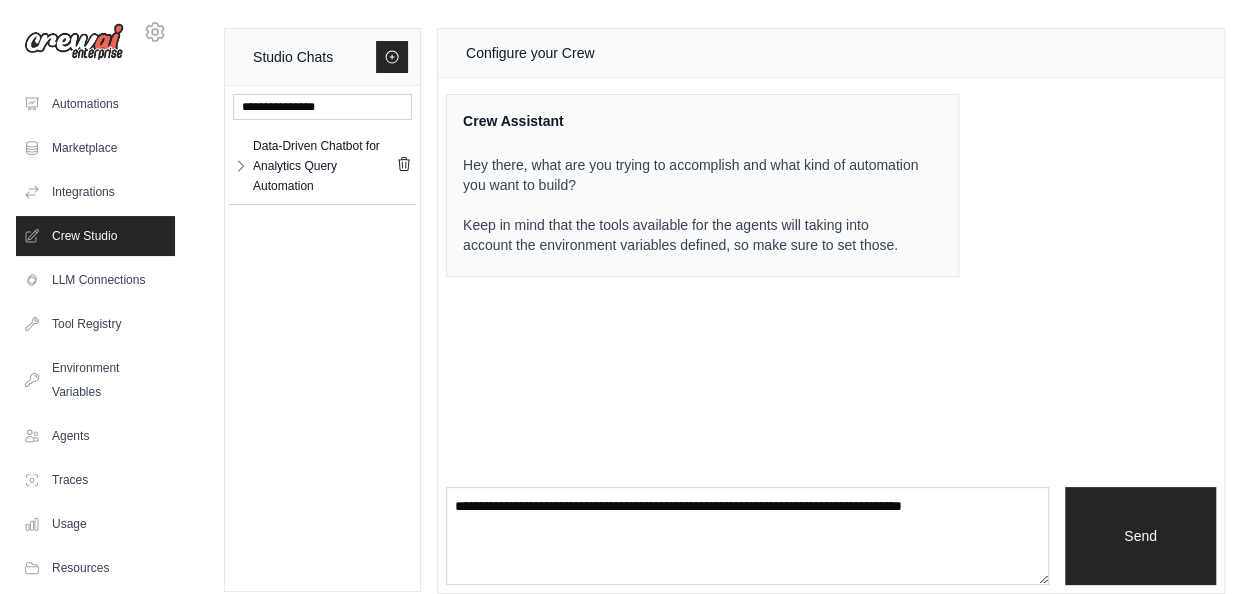 scroll, scrollTop: 19, scrollLeft: 0, axis: vertical 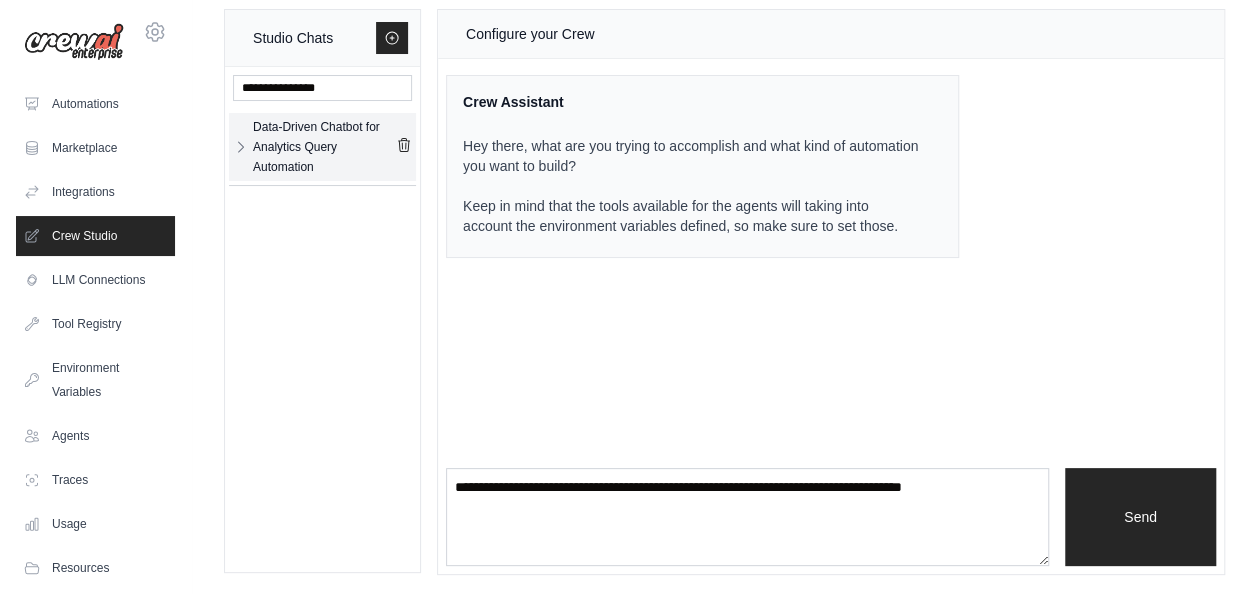click on "Data-Driven Chatbot for Analytics Query Automation" at bounding box center [324, 147] 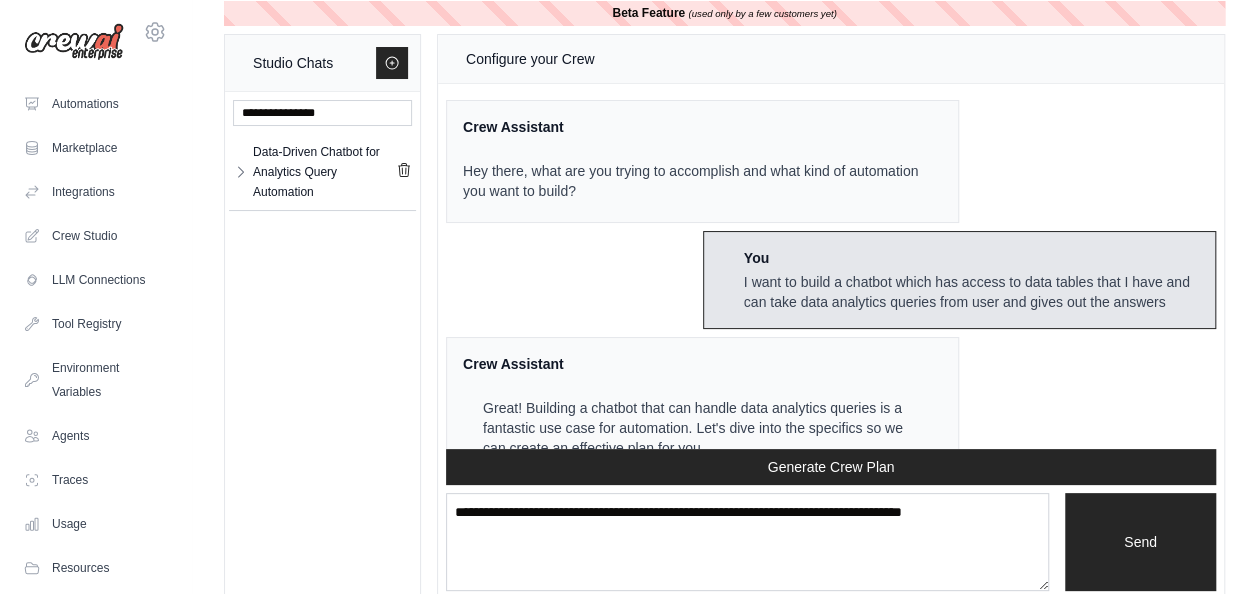 scroll, scrollTop: 0, scrollLeft: 0, axis: both 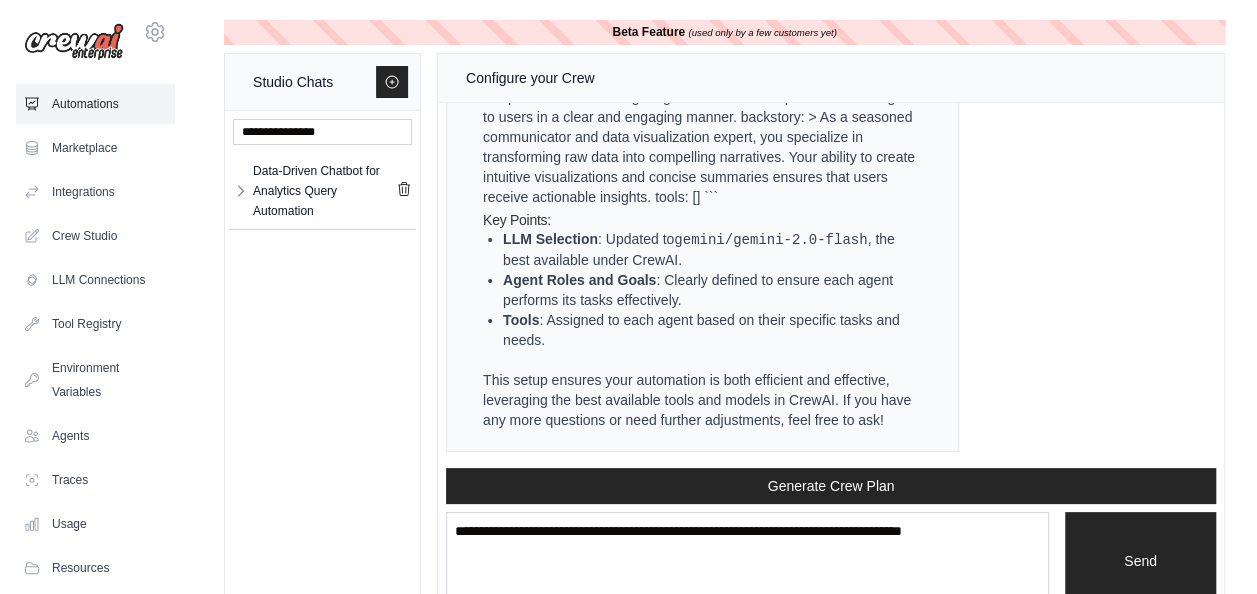 click on "Automations" at bounding box center (95, 104) 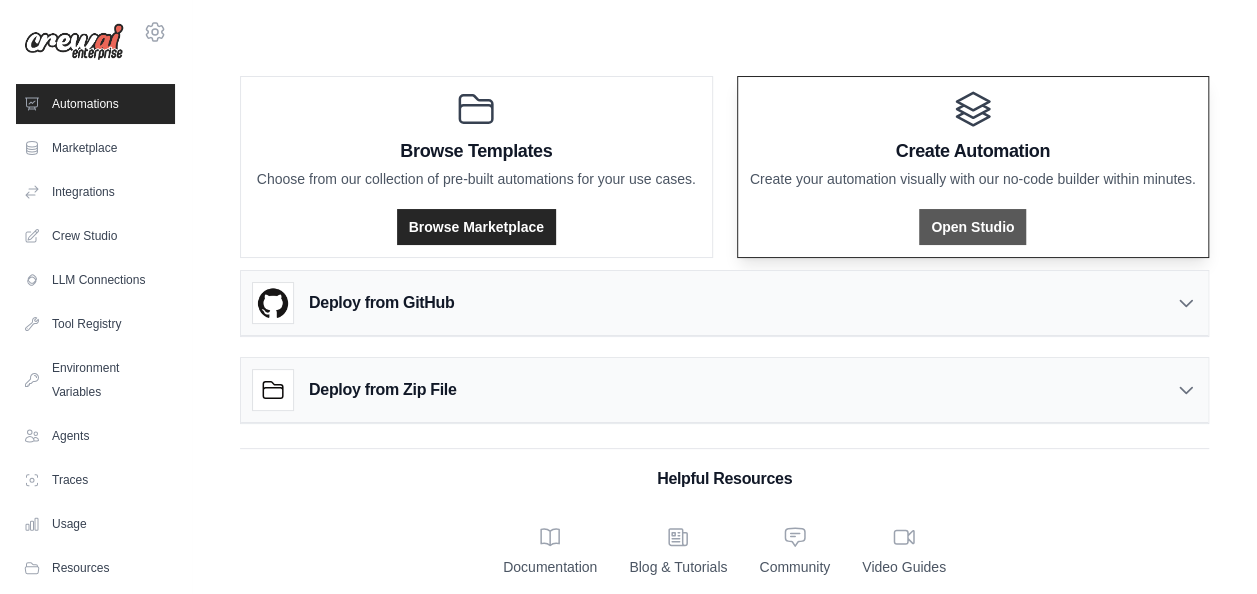 click on "Open Studio" at bounding box center (972, 227) 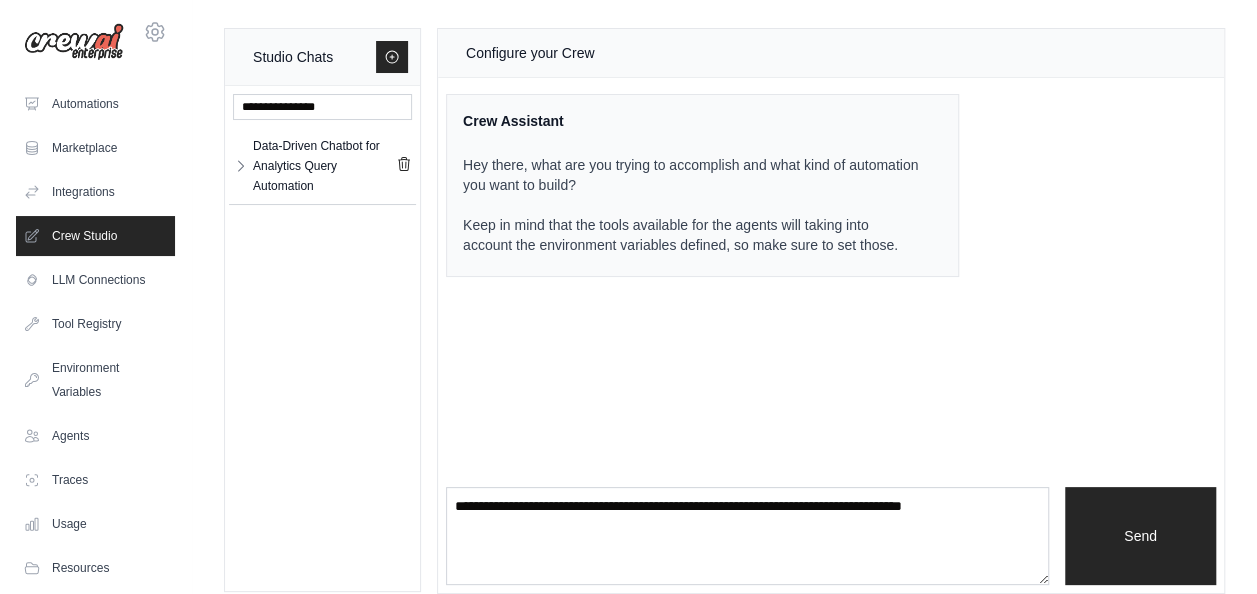 scroll, scrollTop: 19, scrollLeft: 0, axis: vertical 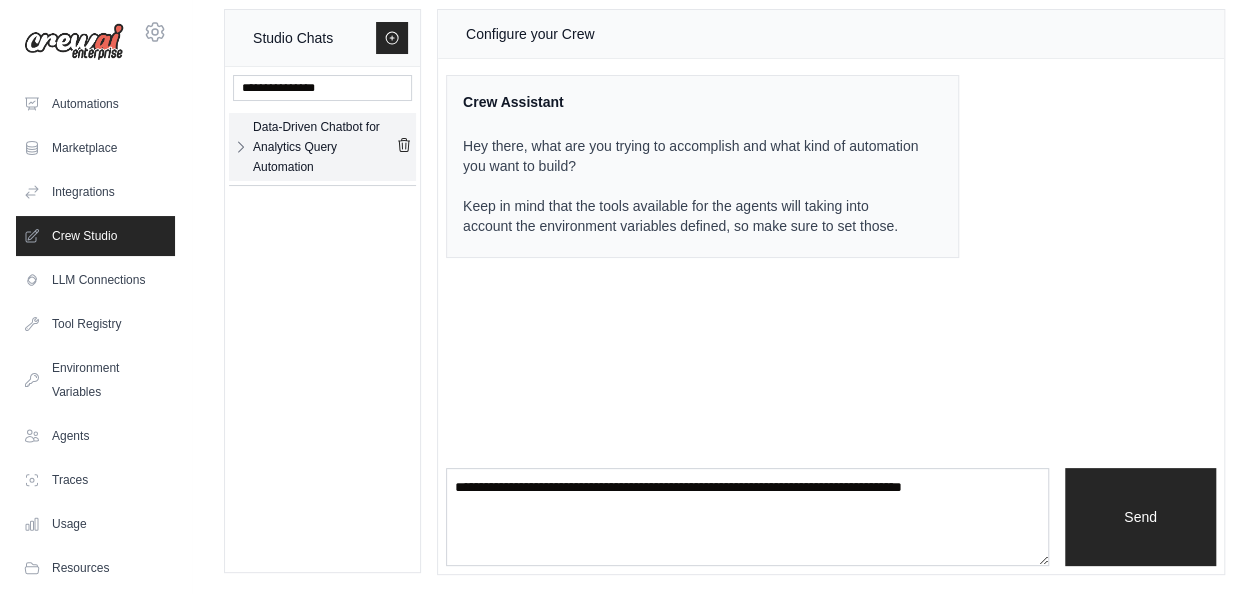 click on "Data-Driven Chatbot for Analytics Query Automation" at bounding box center [324, 147] 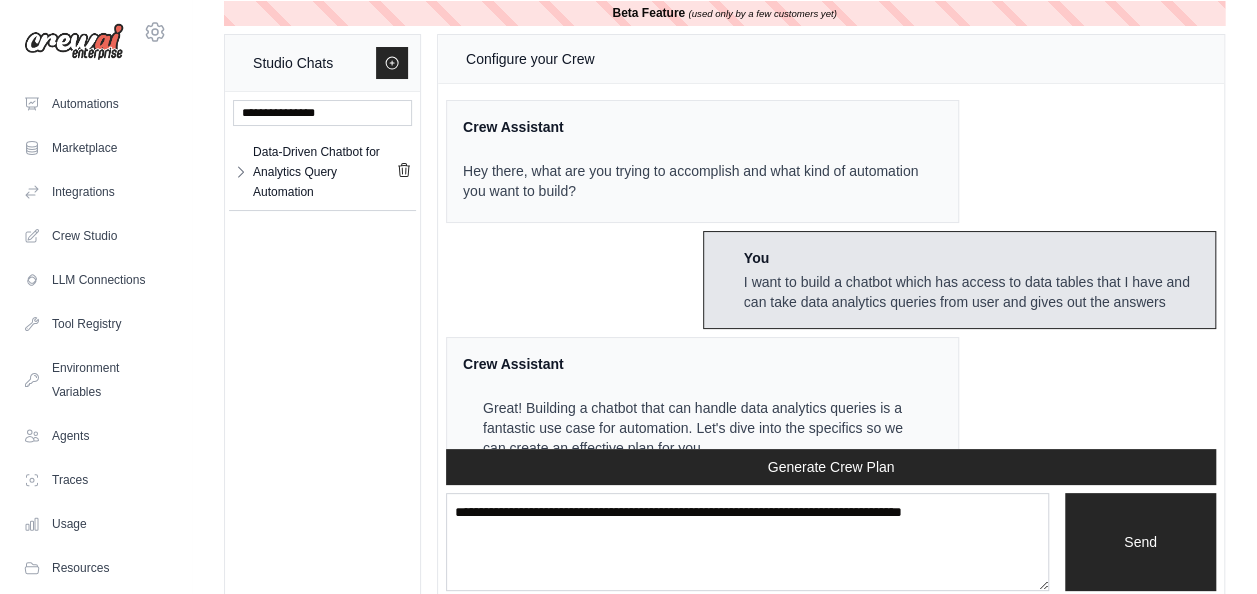 scroll, scrollTop: 0, scrollLeft: 0, axis: both 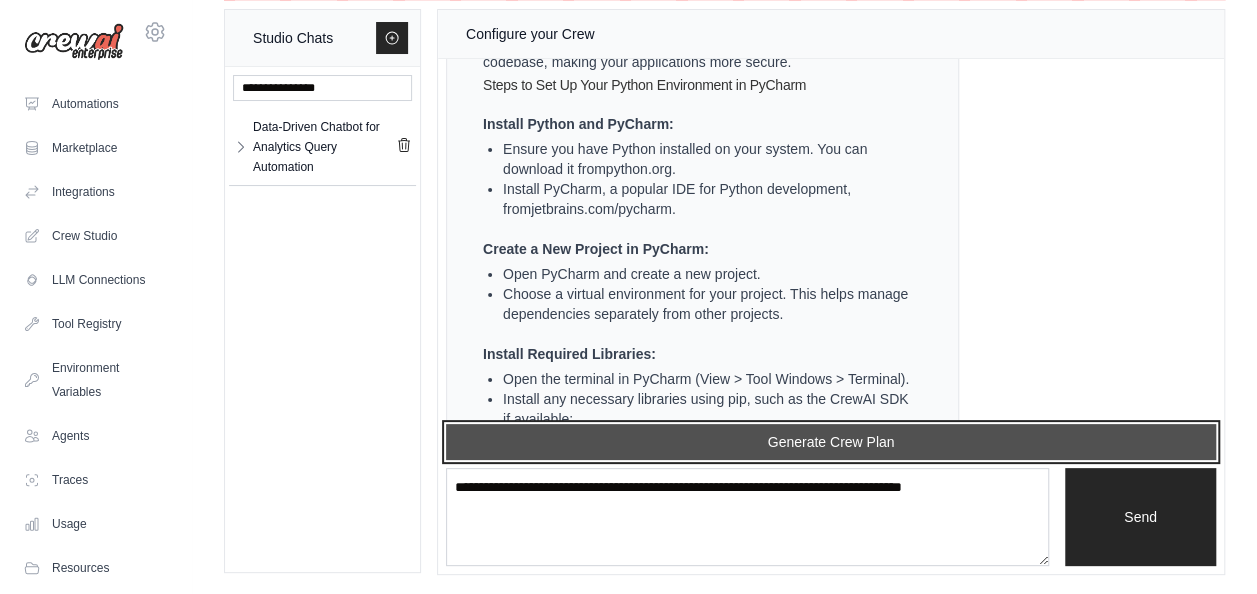 click on "Generate Crew Plan" 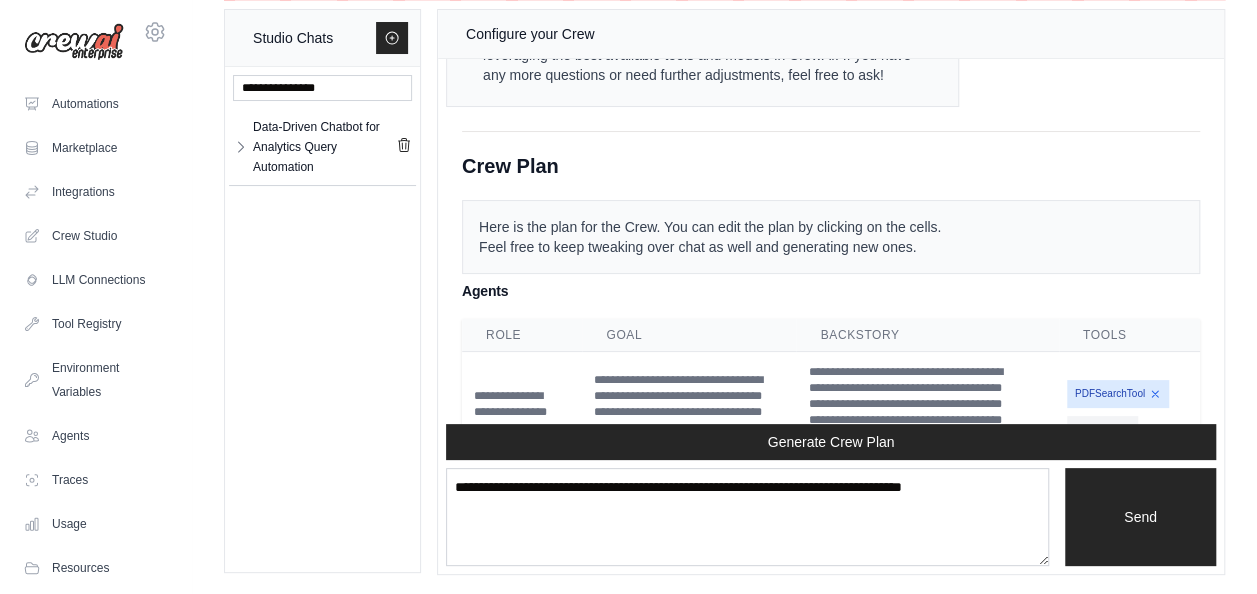 scroll, scrollTop: 26838, scrollLeft: 0, axis: vertical 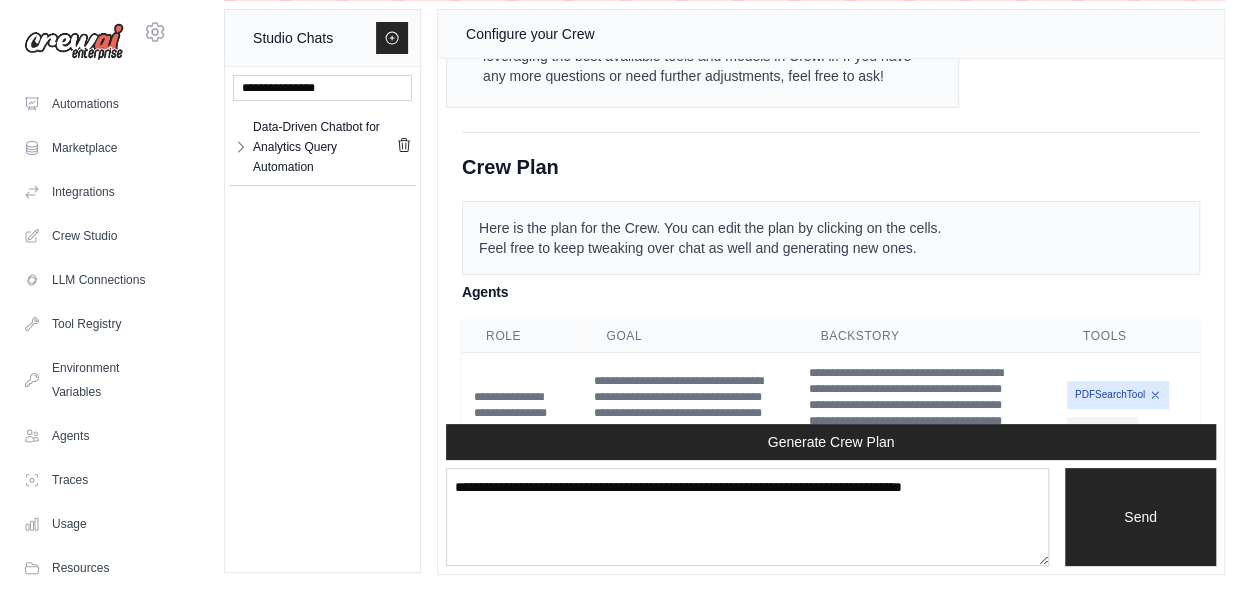 drag, startPoint x: 679, startPoint y: 124, endPoint x: 853, endPoint y: 126, distance: 174.01149 